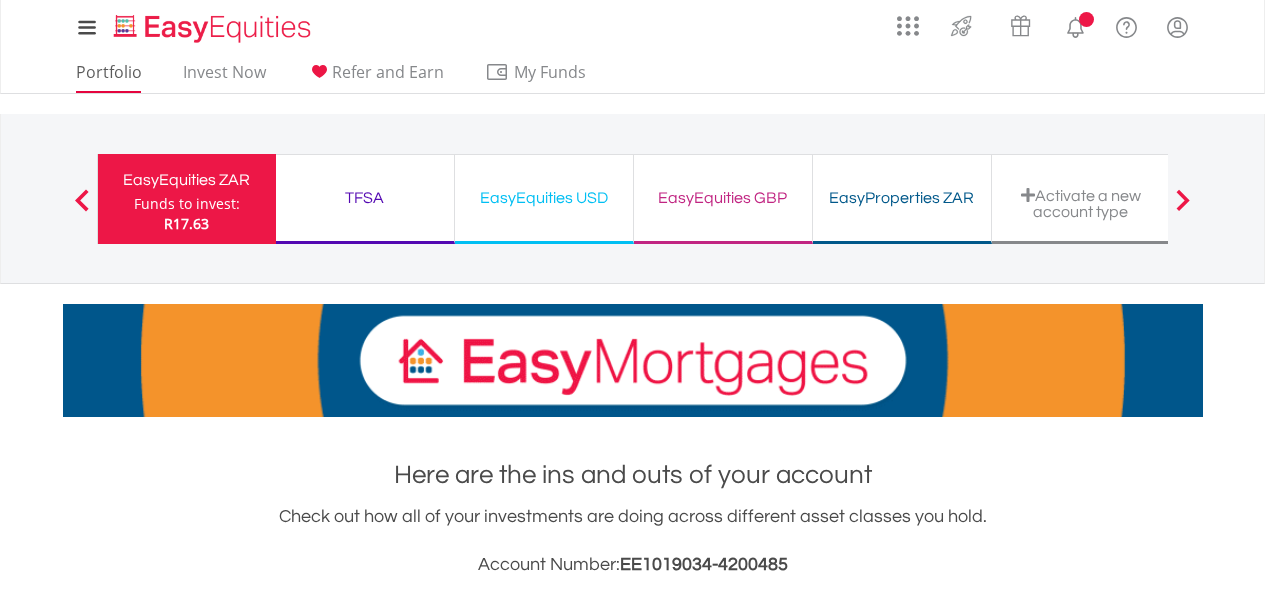 scroll, scrollTop: 0, scrollLeft: 0, axis: both 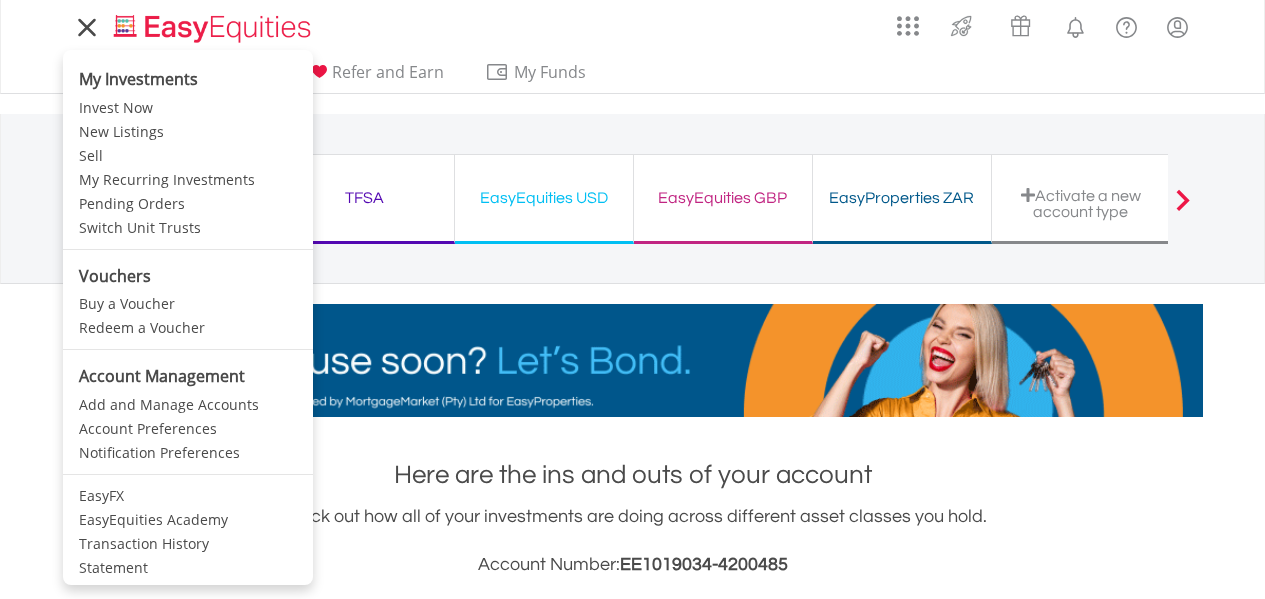 click on "My Investments" at bounding box center [188, 75] 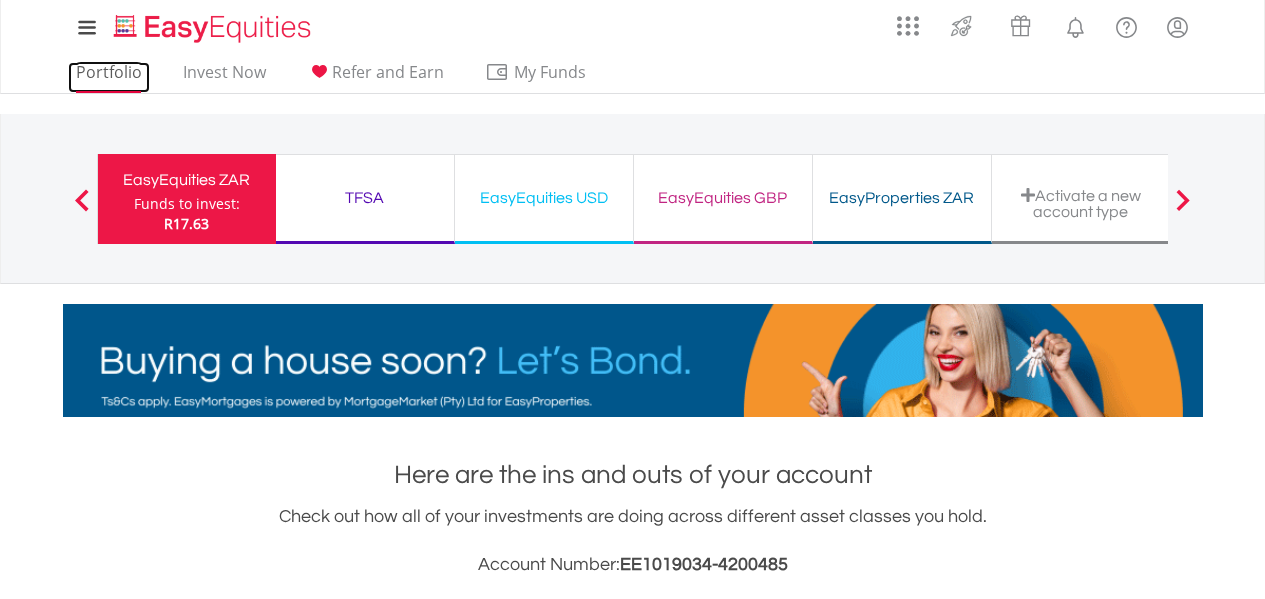 click on "Portfolio" at bounding box center (109, 77) 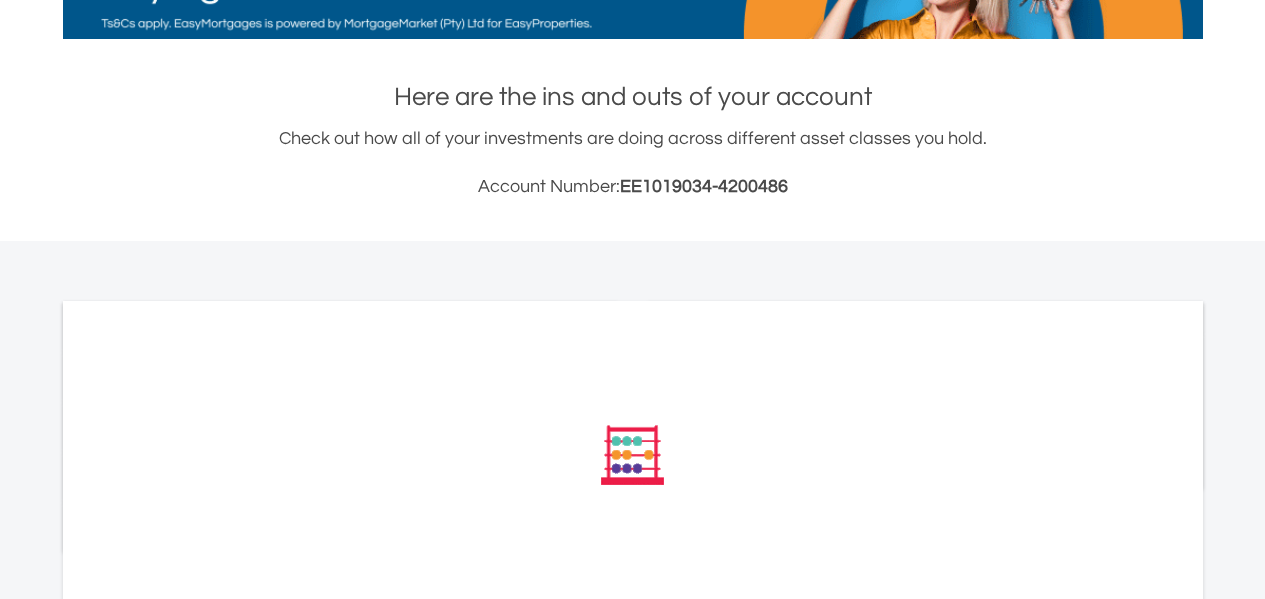 scroll, scrollTop: 400, scrollLeft: 0, axis: vertical 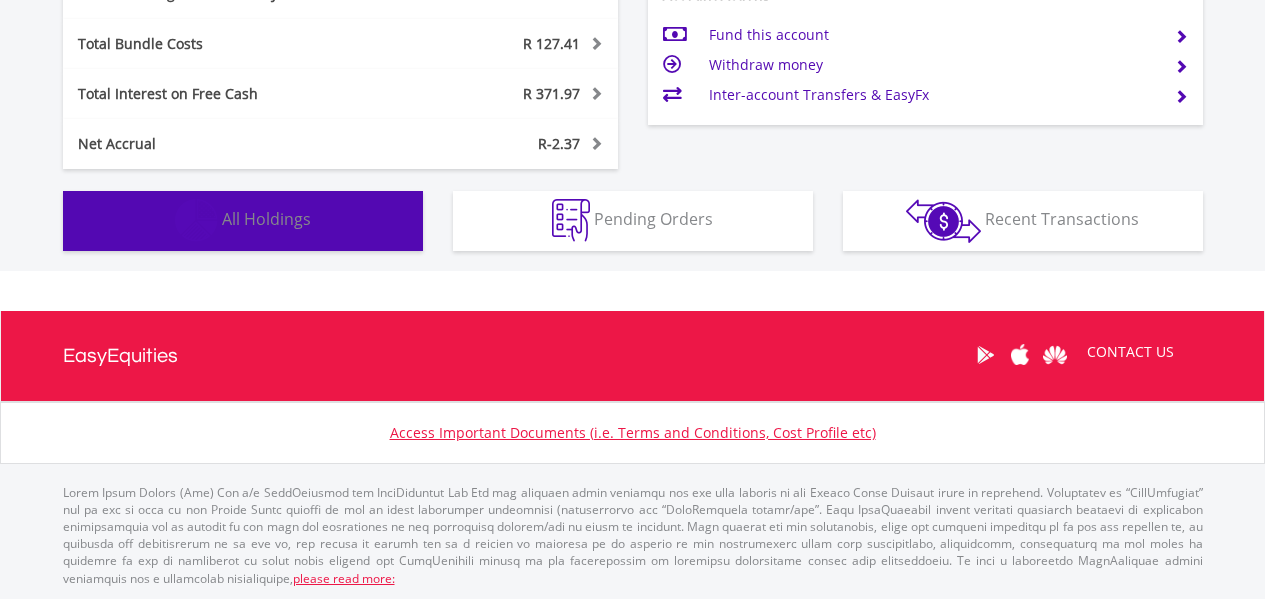 click on "Holdings
All Holdings" at bounding box center (243, 221) 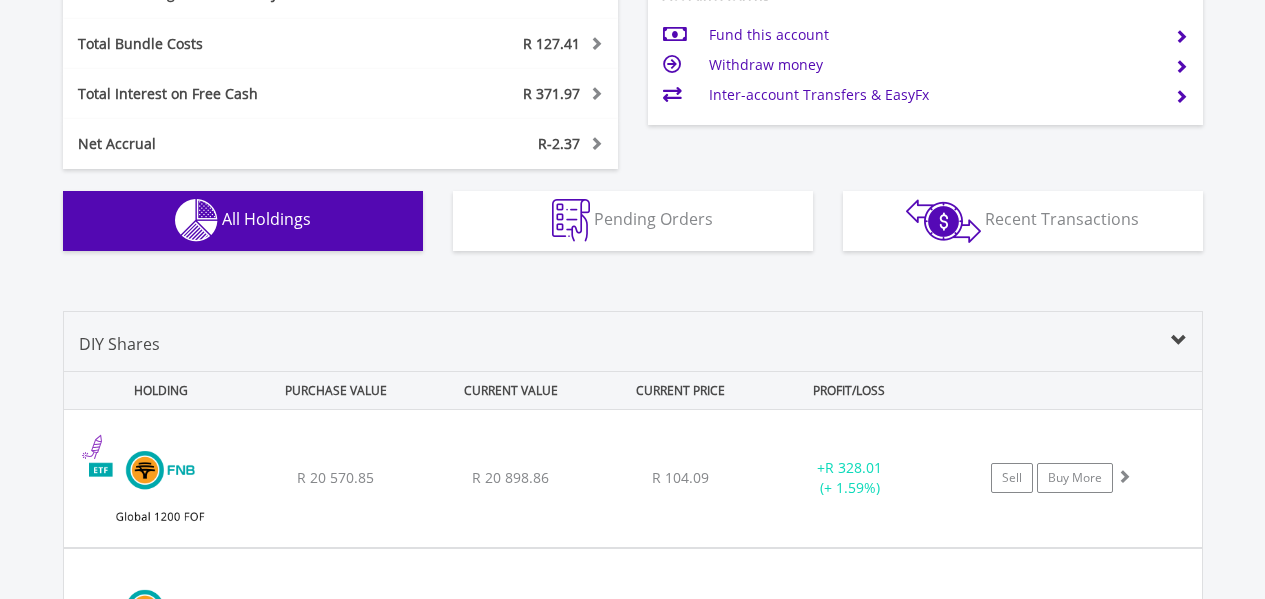 scroll, scrollTop: 1562, scrollLeft: 0, axis: vertical 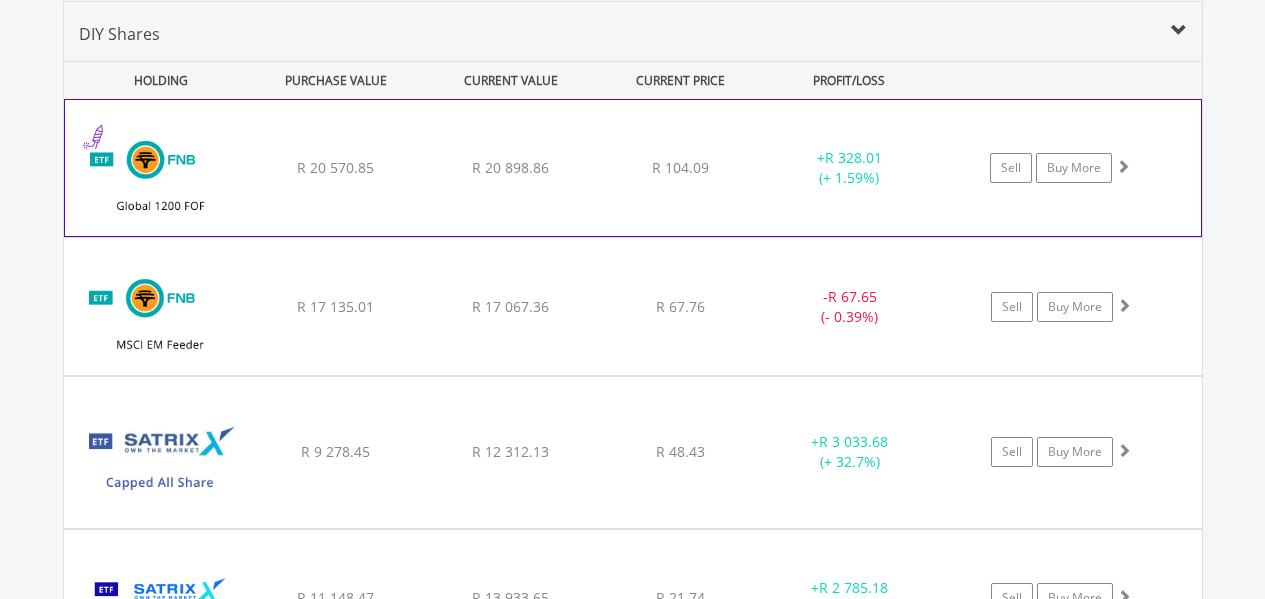 click on "R 20 570.85" at bounding box center [335, 167] 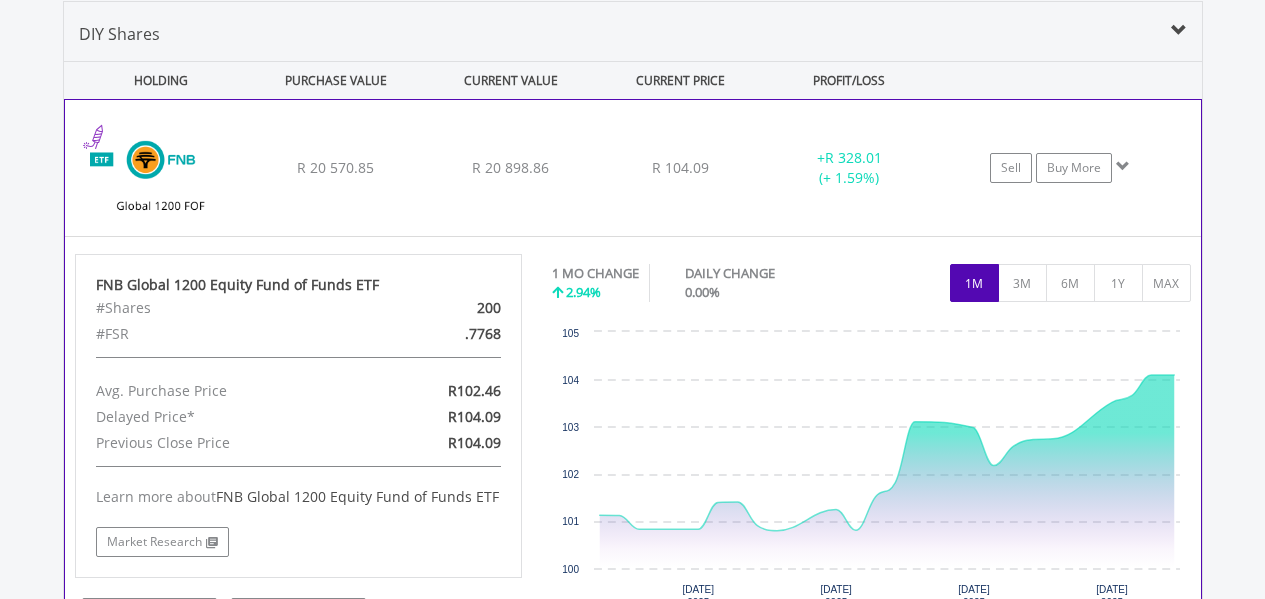 click on "R 20 570.85" at bounding box center [335, 167] 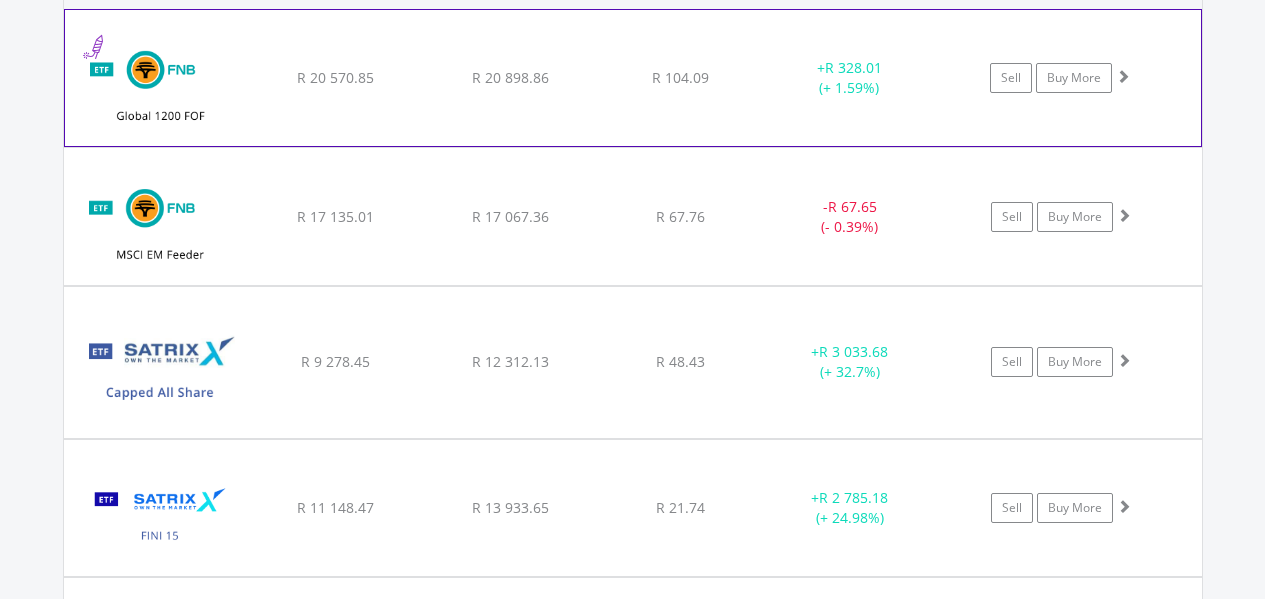 scroll, scrollTop: 1662, scrollLeft: 0, axis: vertical 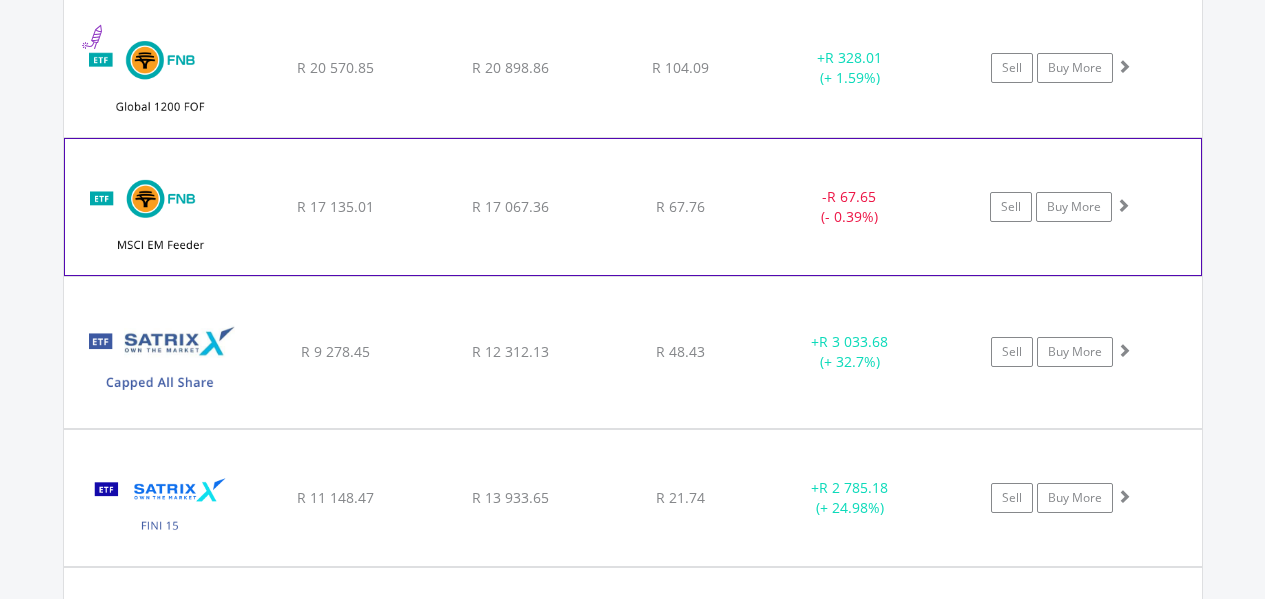 click on "R 17 135.01" at bounding box center (335, 67) 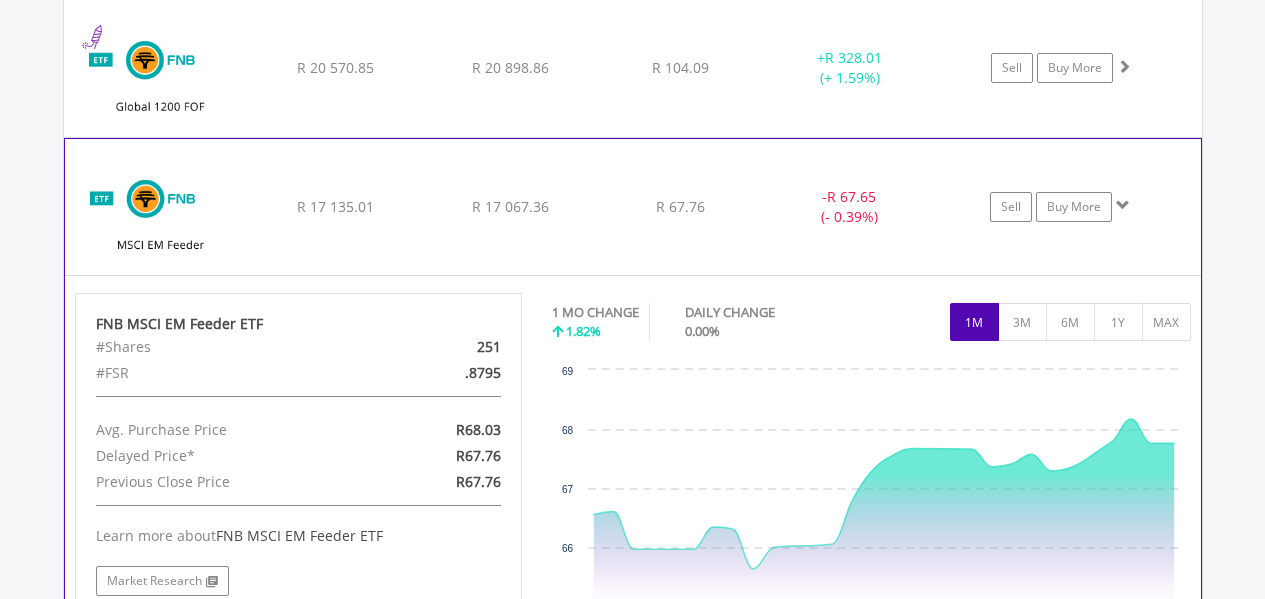 click on "R 17 135.01" at bounding box center [335, 67] 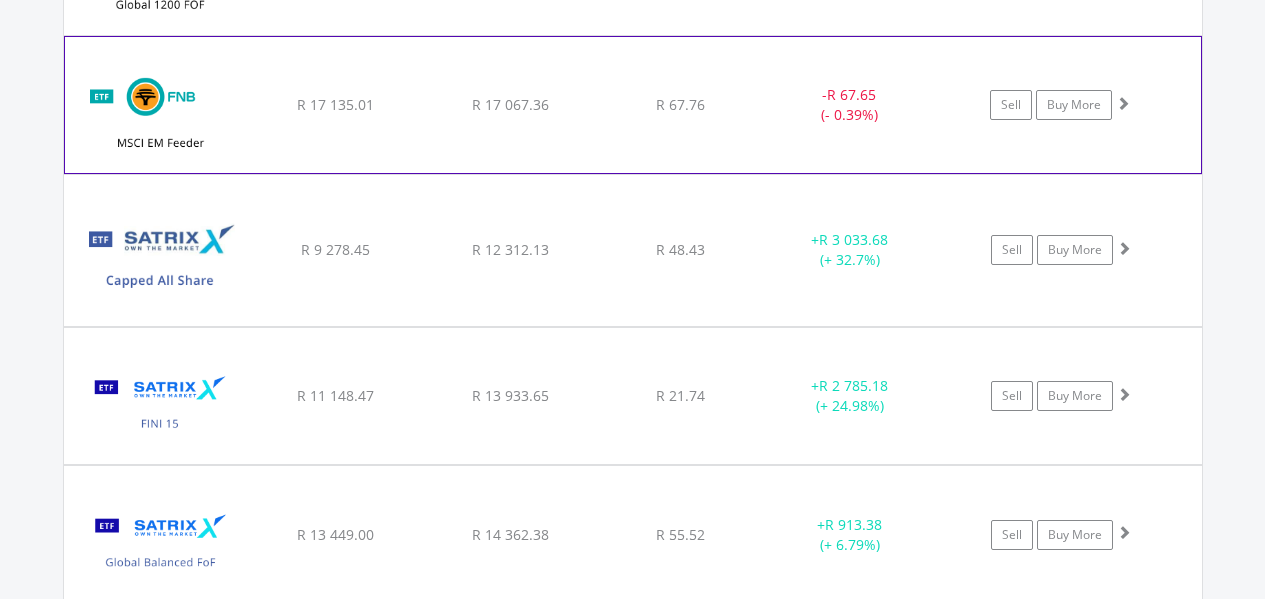 scroll, scrollTop: 1862, scrollLeft: 0, axis: vertical 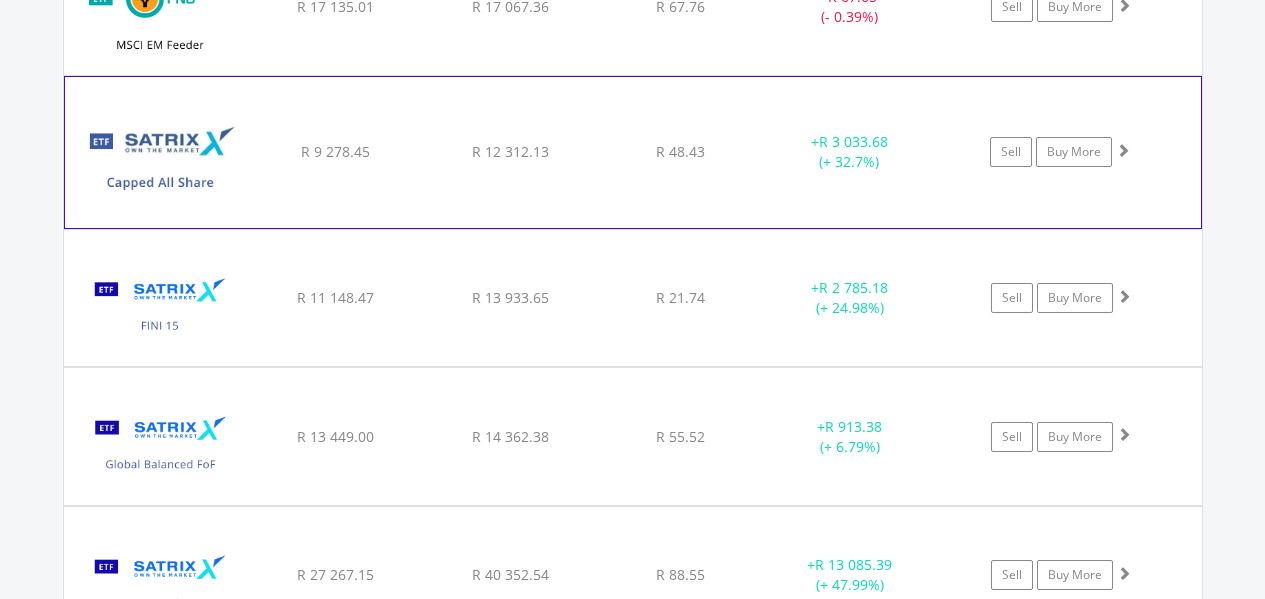 click on "﻿
Satrix Capped All Share ETF
R 9 278.45
R 12 312.13
R 48.43
+  R 3 033.68 (+ 32.7%)
Sell
Buy More" at bounding box center (633, -132) 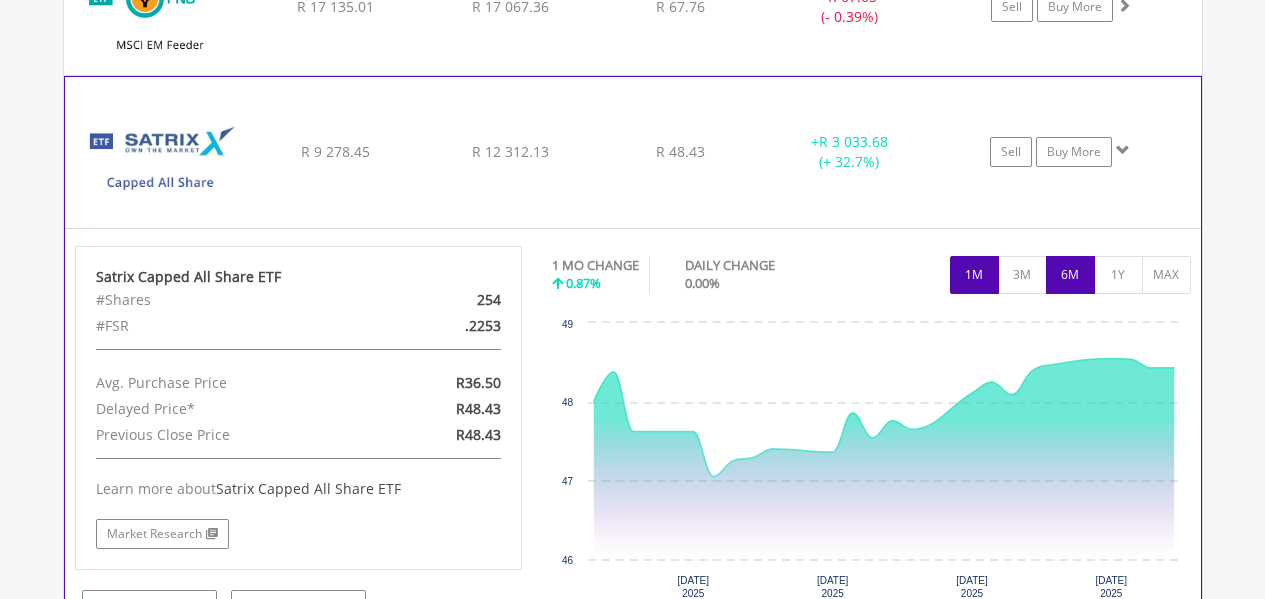 click on "6M" at bounding box center [1070, 275] 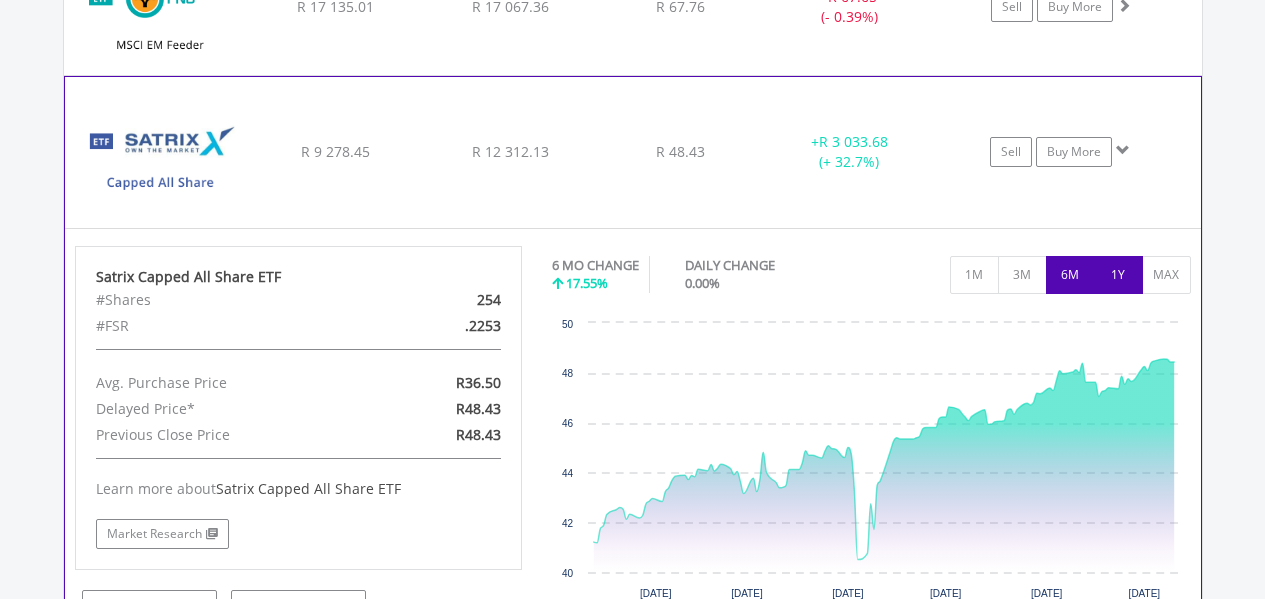 click on "1Y" at bounding box center (1118, 275) 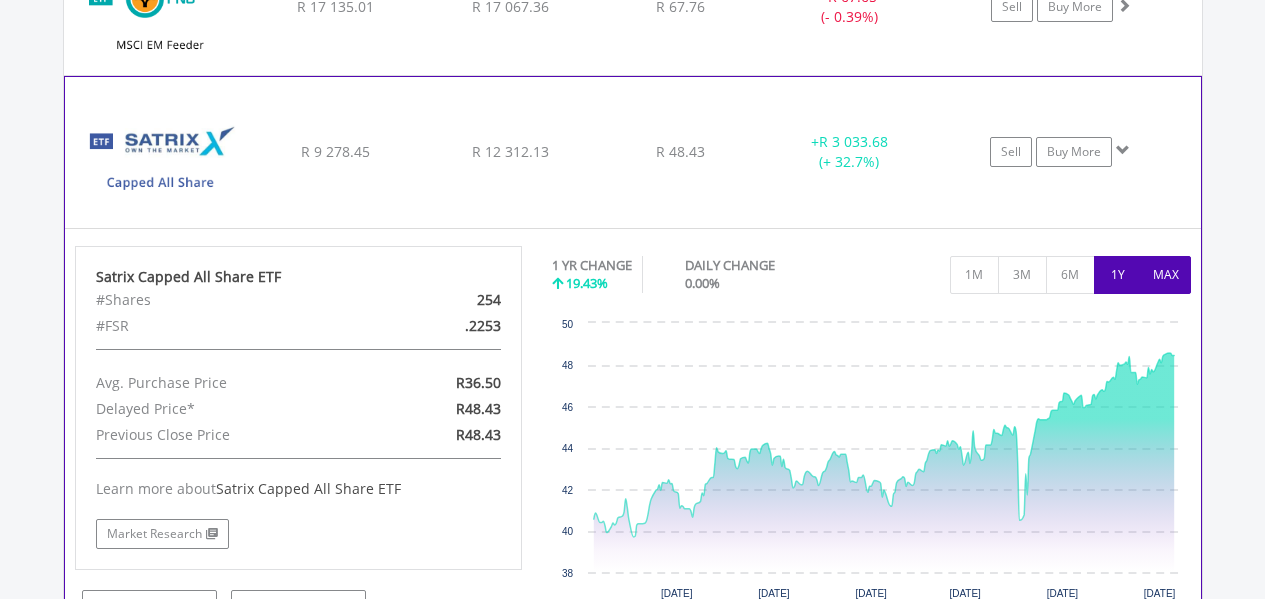click on "MAX" at bounding box center (1166, 275) 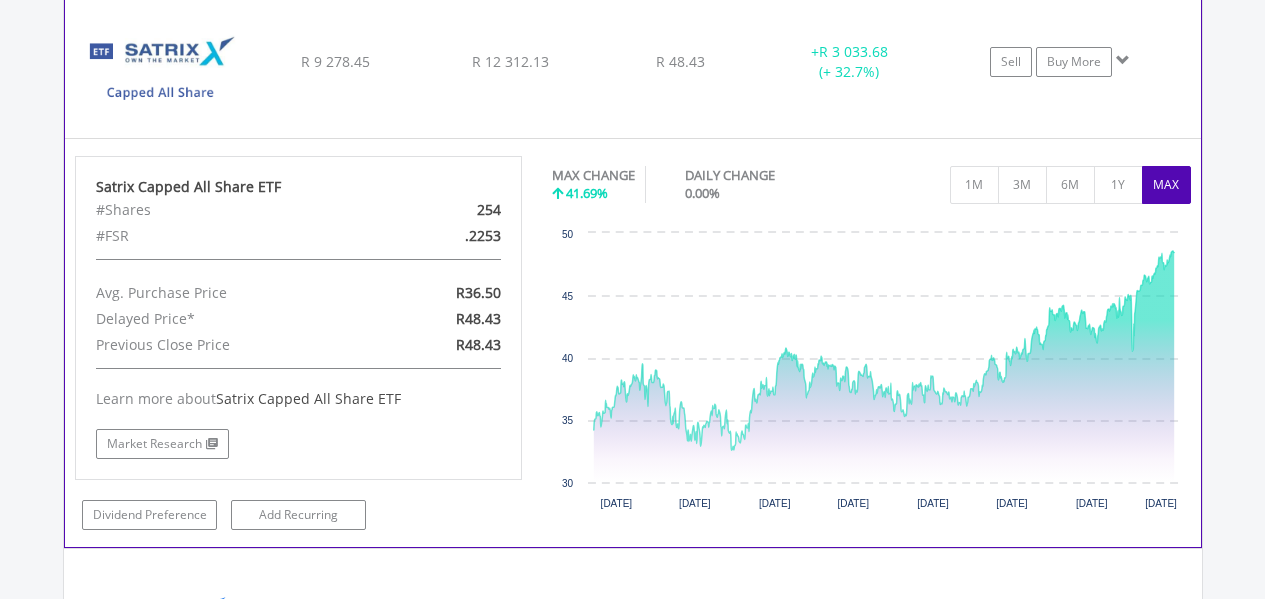 scroll, scrollTop: 1962, scrollLeft: 0, axis: vertical 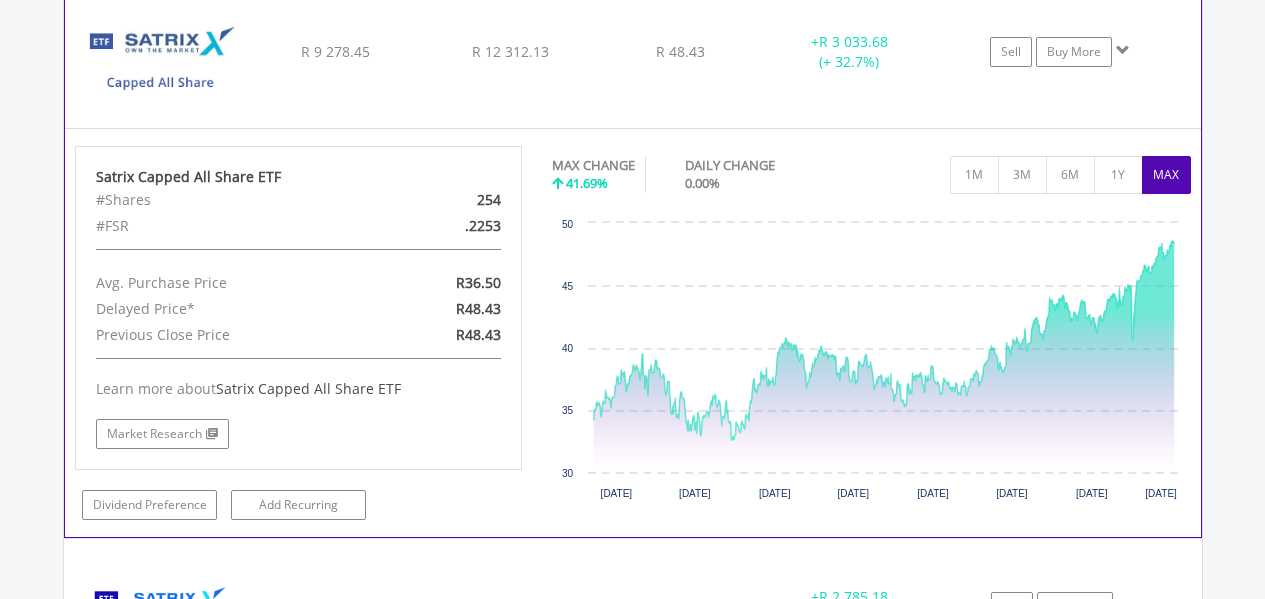 click on "﻿
Satrix Capped All Share ETF
R 9 278.45
R 12 312.13
R 48.43
+  R 3 033.68 (+ 32.7%)
Sell
Buy More" at bounding box center [633, -232] 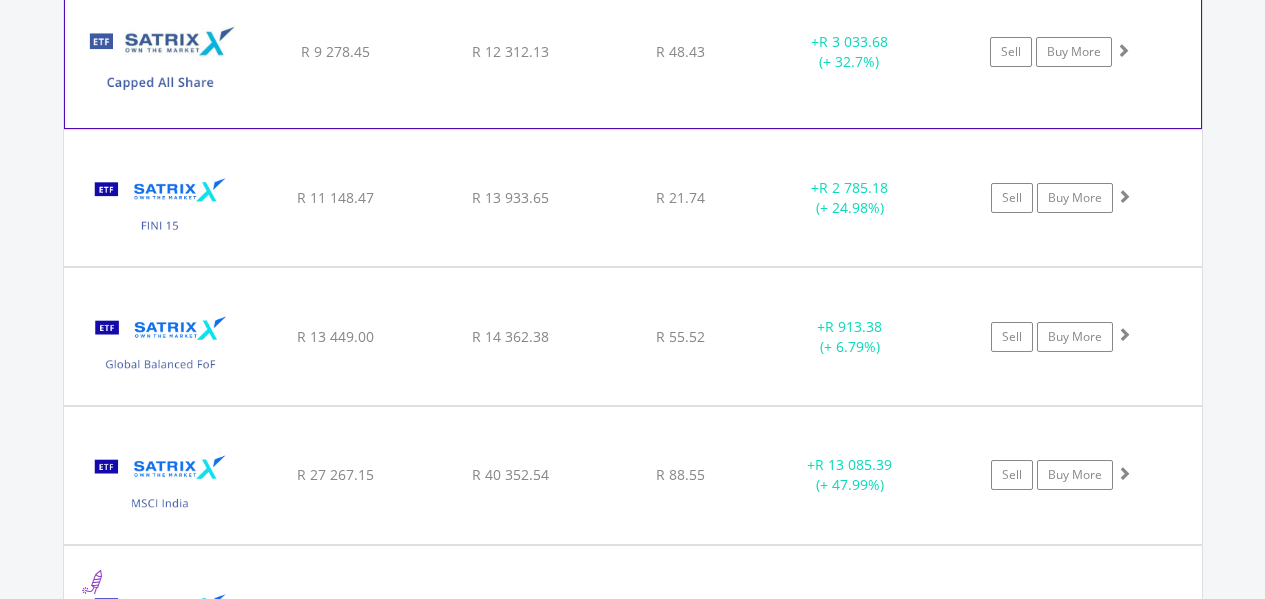 click on "﻿
Satrix Capped All Share ETF
R 9 278.45
R 12 312.13
R 48.43
+  R 3 033.68 (+ 32.7%)
Sell
Buy More" at bounding box center (633, -232) 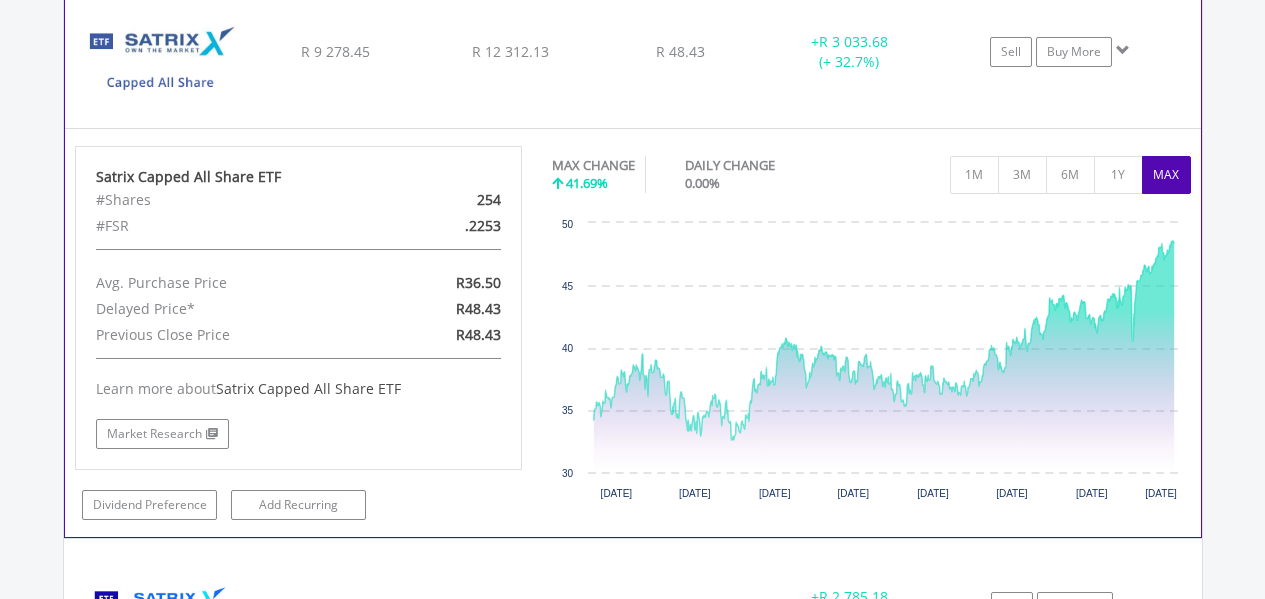 click on "﻿
Satrix Capped All Share ETF
R 9 278.45
R 12 312.13
R 48.43
+  R 3 033.68 (+ 32.7%)
Sell
Buy More" at bounding box center (633, -232) 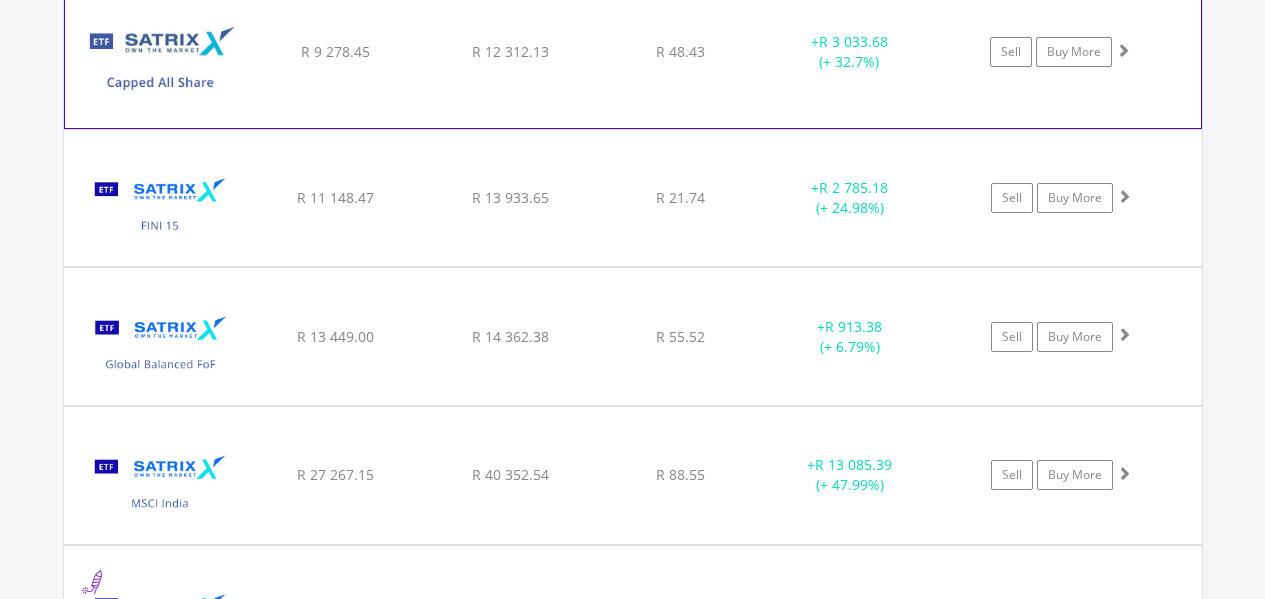 scroll, scrollTop: 2062, scrollLeft: 0, axis: vertical 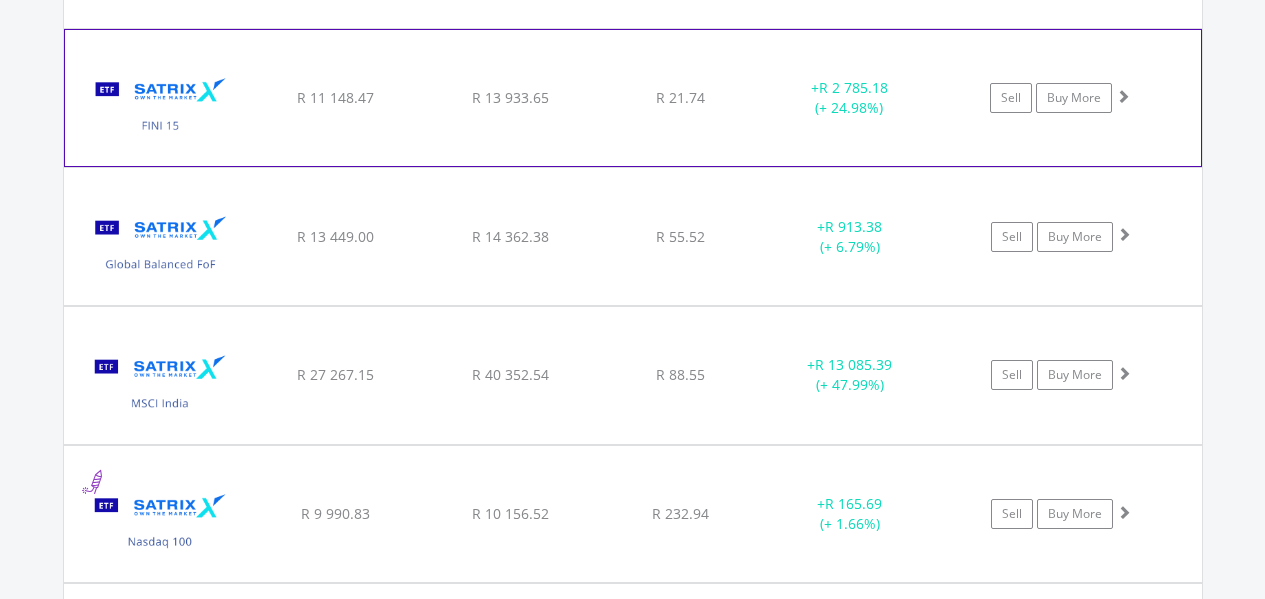 click on "R 13 933.65" at bounding box center [510, -332] 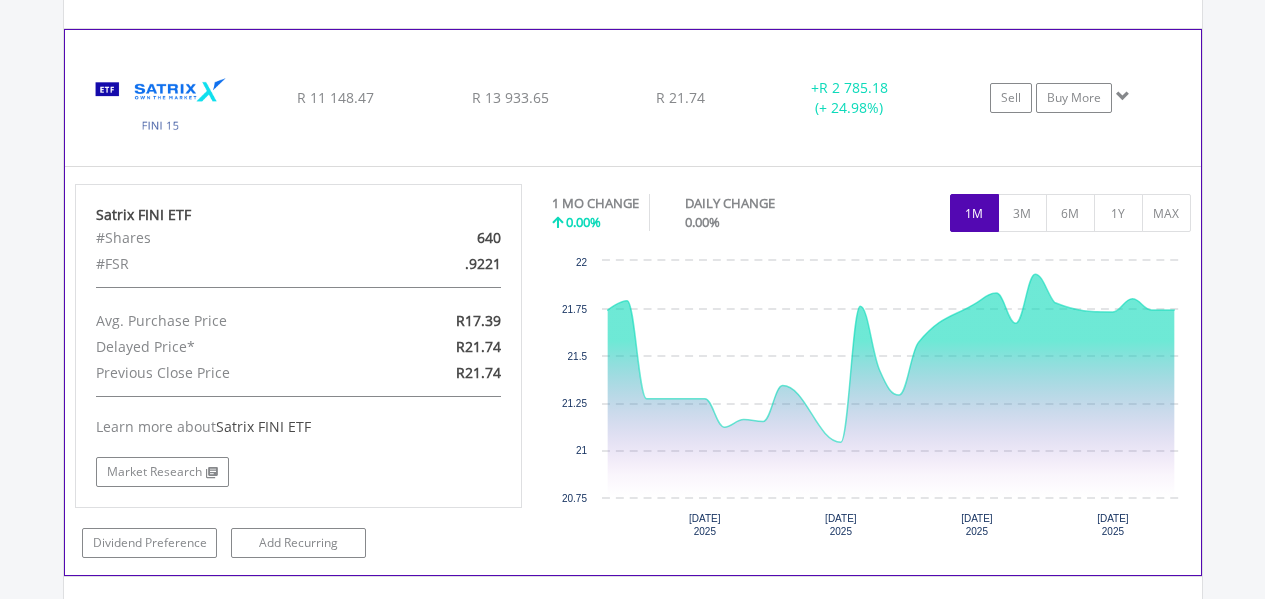 click on "R 13 933.65" at bounding box center (510, -332) 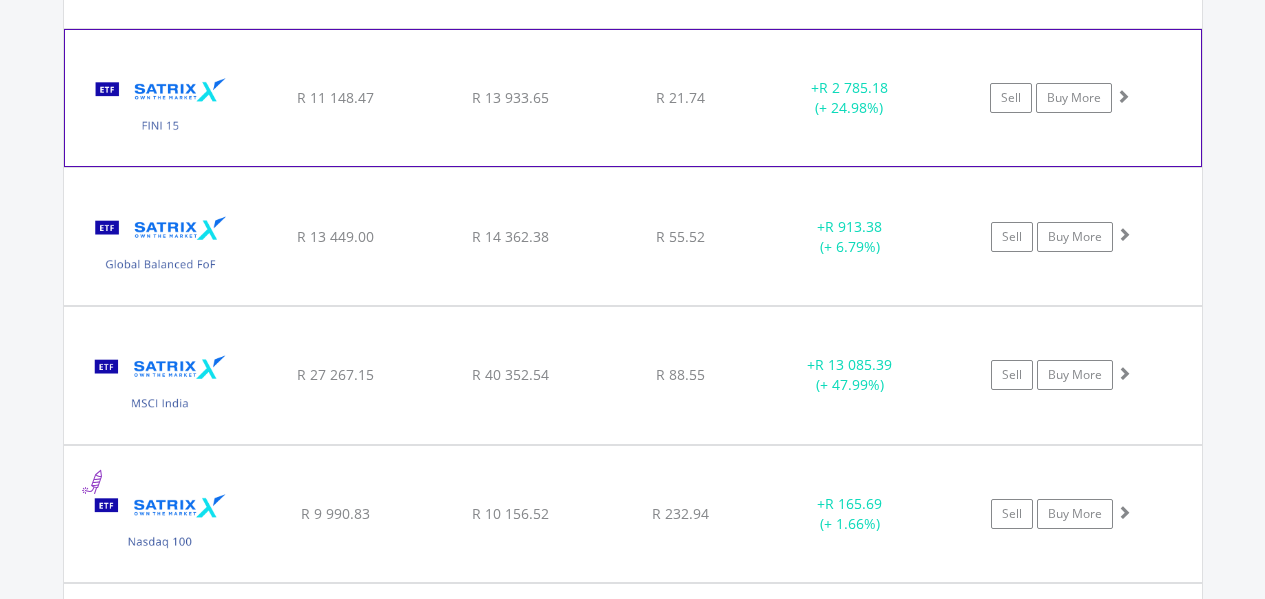scroll, scrollTop: 2162, scrollLeft: 0, axis: vertical 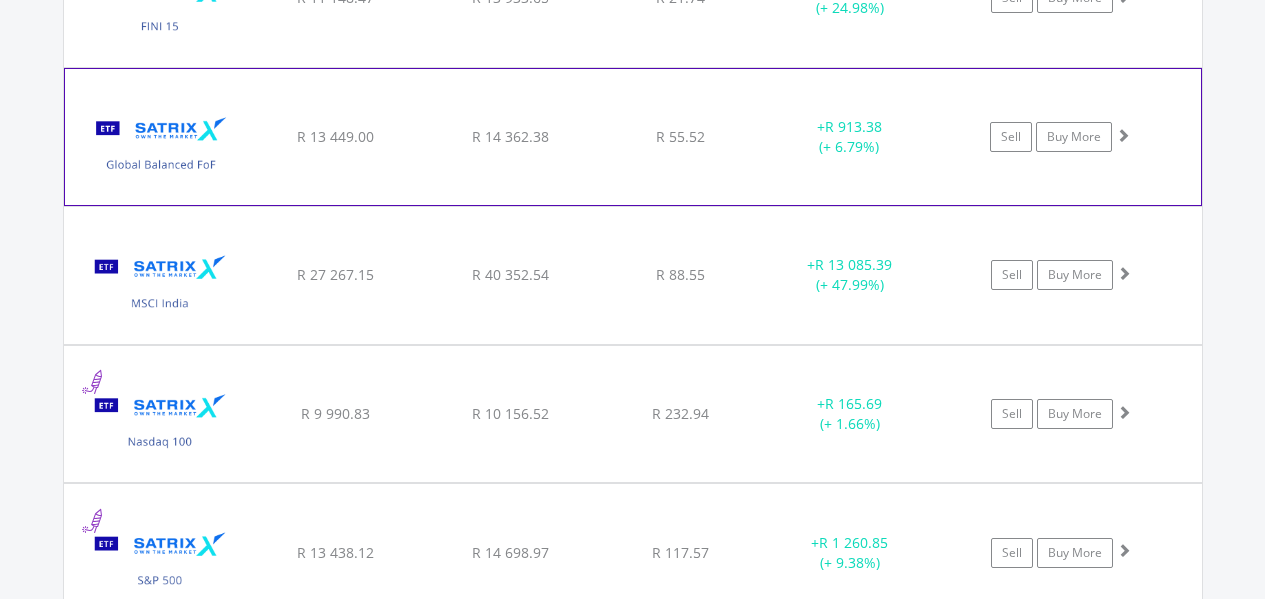 click on "﻿
Satrix Global Balanced Fund of Funds ETF
R 13 449.00
R 14 362.38
R 55.52
+  R 913.38 (+ 6.79%)
Sell
Buy More" at bounding box center [633, -432] 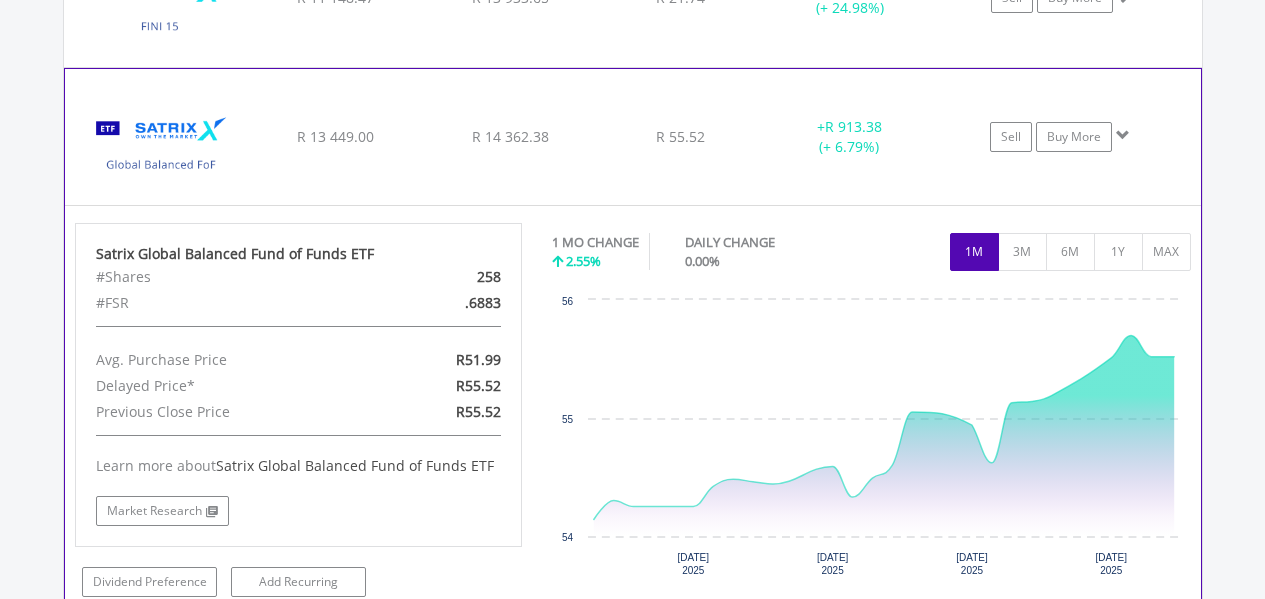 click on "﻿
Satrix Global Balanced Fund of Funds ETF
R 13 449.00
R 14 362.38
R 55.52
+  R 913.38 (+ 6.79%)
Sell
Buy More" at bounding box center (633, -432) 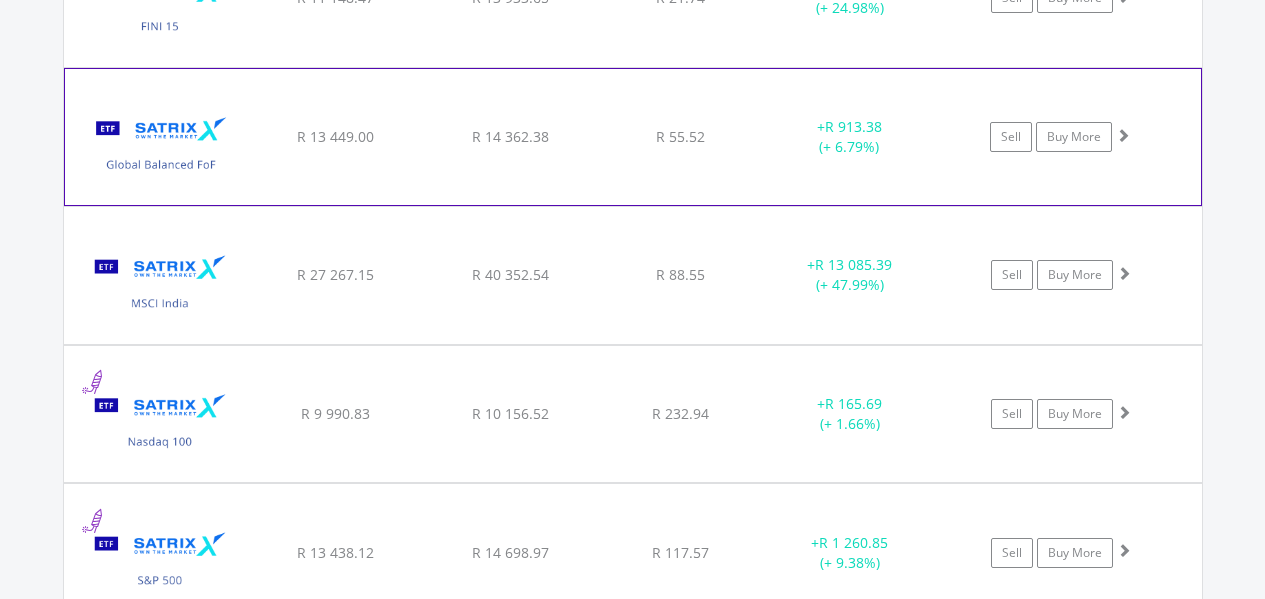 click on "﻿
Satrix Global Balanced Fund of Funds ETF
R 13 449.00
R 14 362.38
R 55.52
+  R 913.38 (+ 6.79%)
Sell
Buy More" at bounding box center [633, -432] 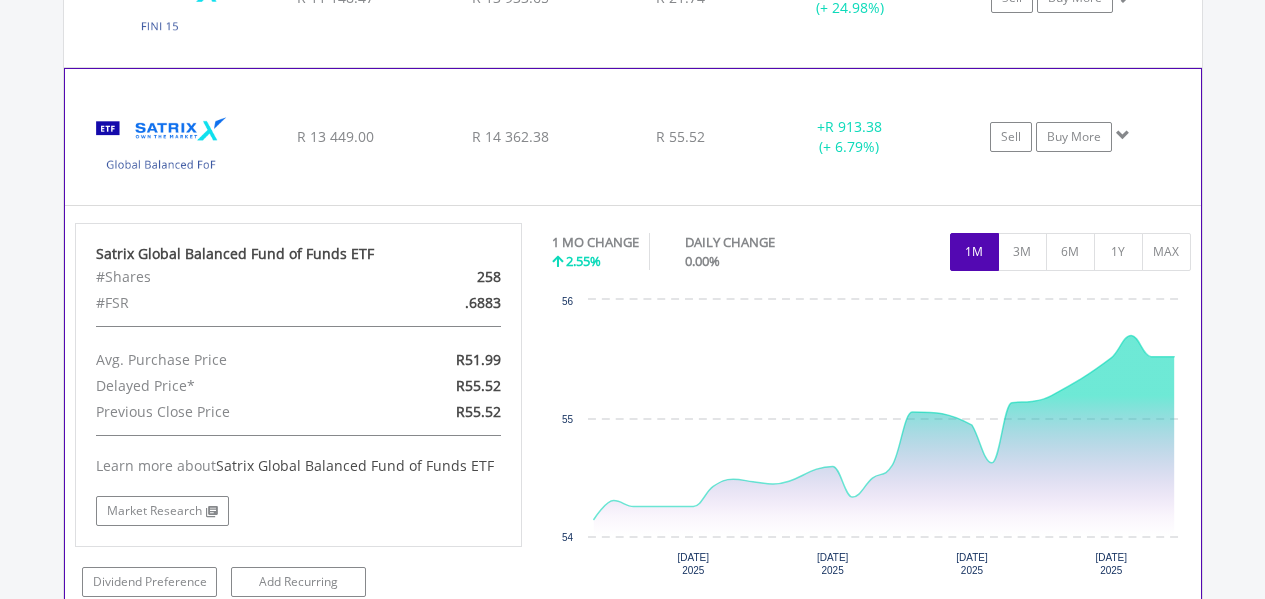 click on "﻿
Satrix Global Balanced Fund of Funds ETF
R 13 449.00
R 14 362.38
R 55.52
+  R 913.38 (+ 6.79%)
Sell
Buy More" at bounding box center [633, -432] 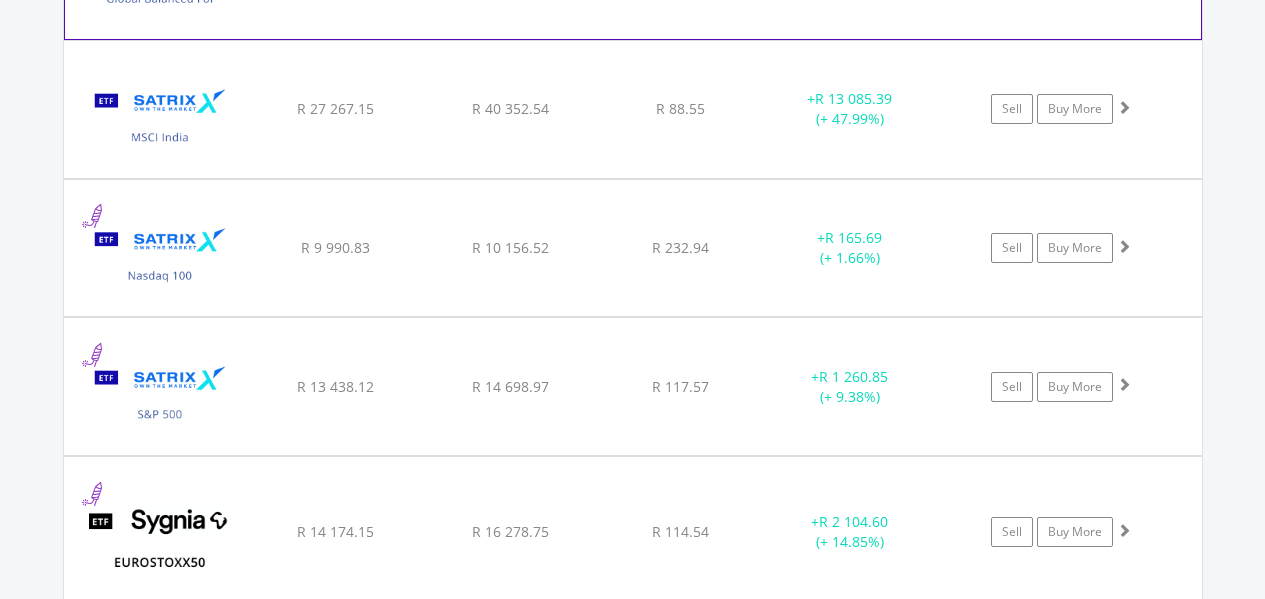 scroll, scrollTop: 2362, scrollLeft: 0, axis: vertical 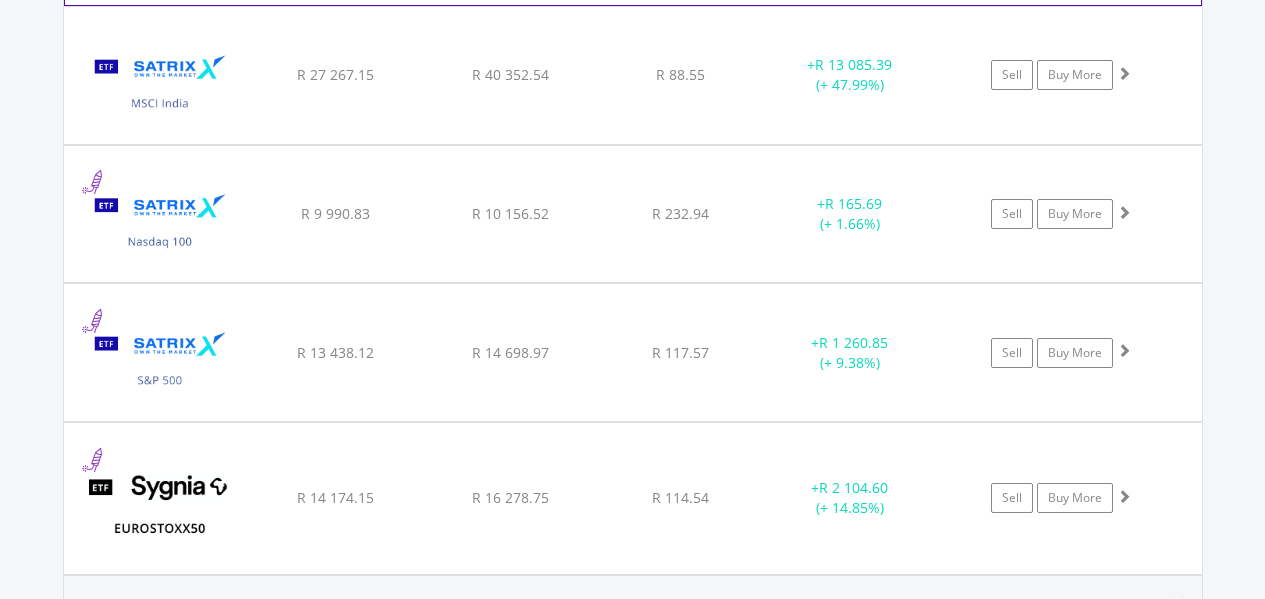 click on "﻿
Satrix MSCI India ETF
R 27 267.15
R 40 352.54
R 88.55
+  R 13 085.39 (+ 47.99%)
Sell
Buy More" at bounding box center [633, -632] 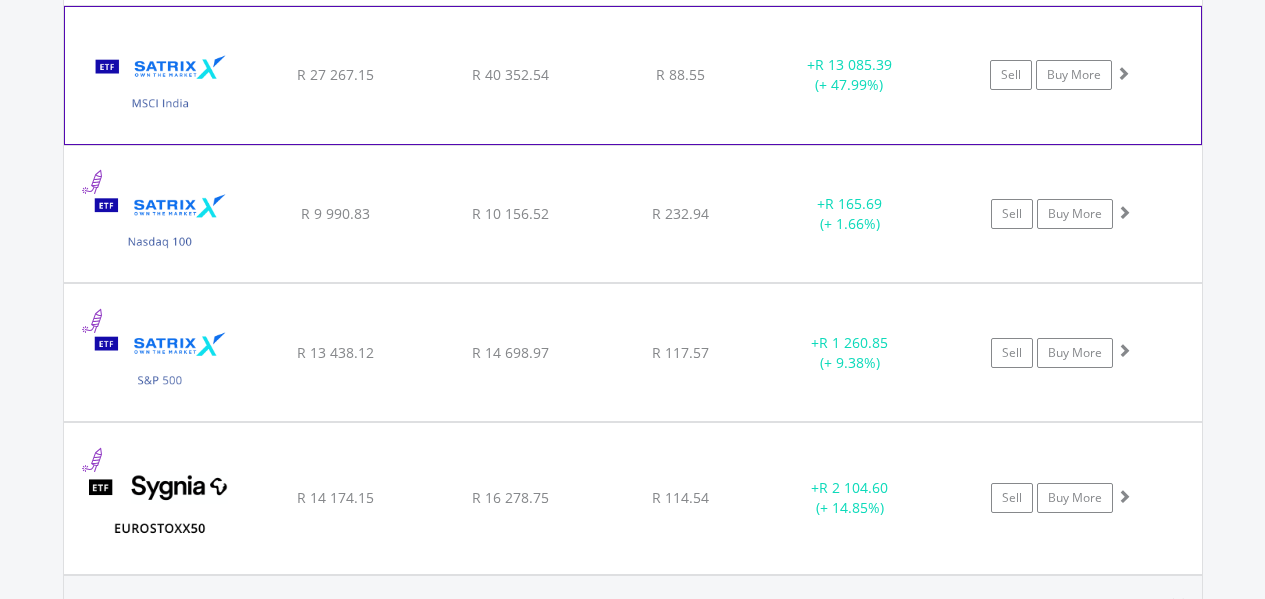 click on "﻿
Satrix MSCI India ETF
R 27 267.15
R 40 352.54
R 88.55
+  R 13 085.39 (+ 47.99%)
Sell
Buy More" at bounding box center (633, -632) 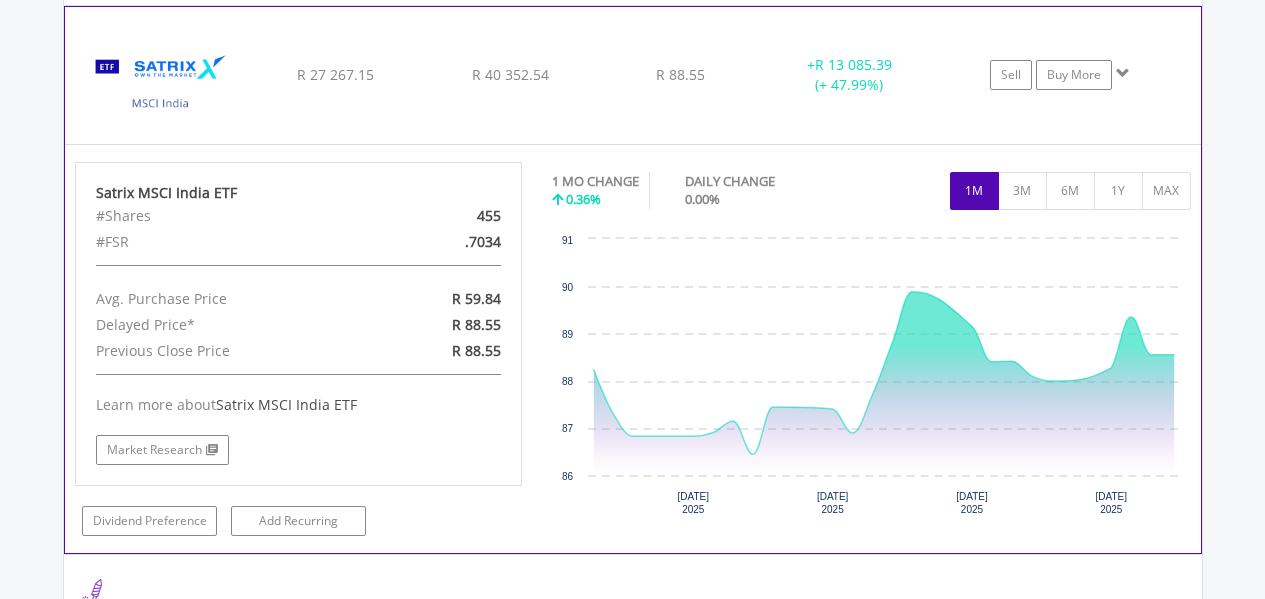 click on "﻿
Satrix MSCI India ETF
R 27 267.15
R 40 352.54
R 88.55
+  R 13 085.39 (+ 47.99%)
Sell
Buy More" at bounding box center [633, -632] 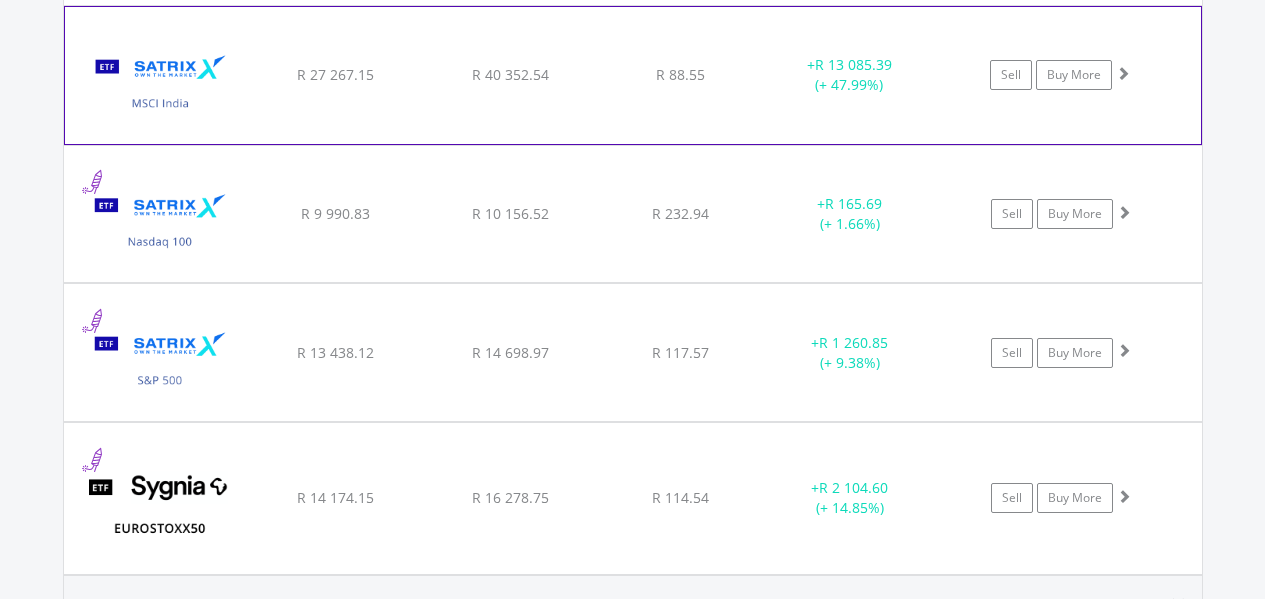 scroll, scrollTop: 2462, scrollLeft: 0, axis: vertical 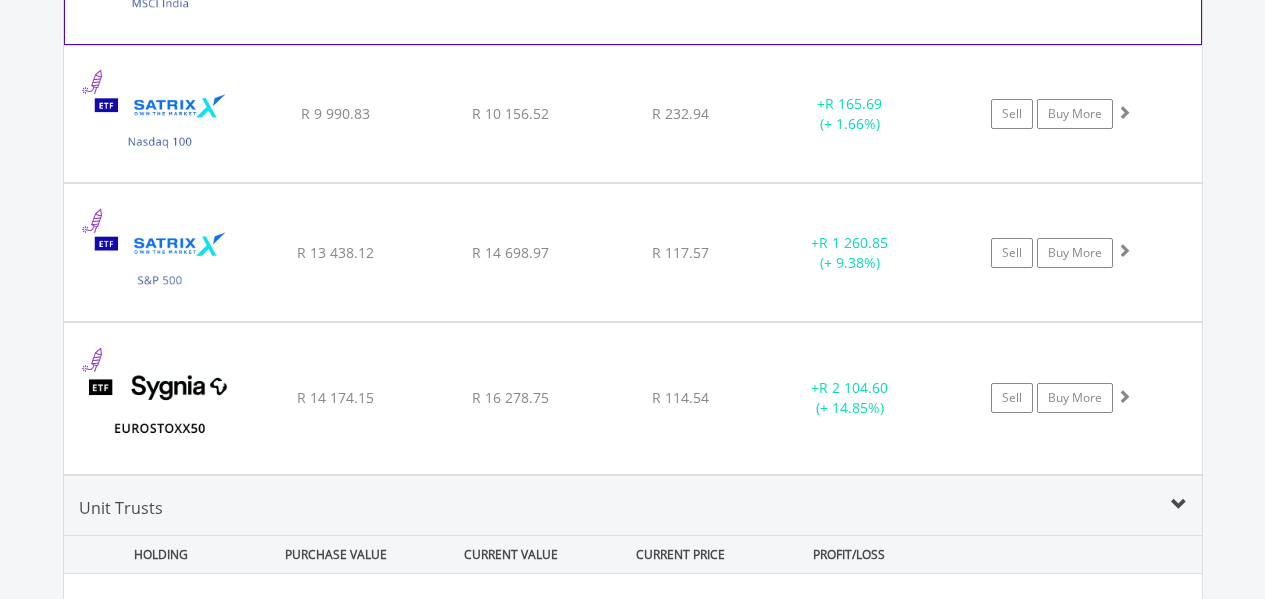 click on "R 10 156.52" at bounding box center (510, -732) 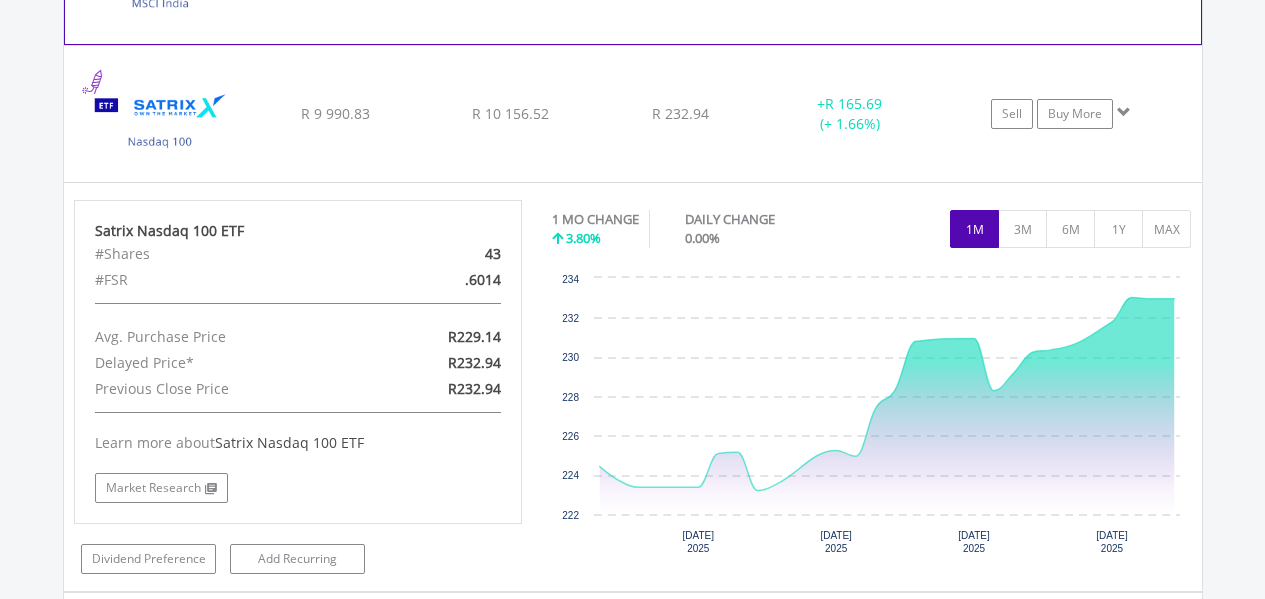 click on "R 10 156.52" at bounding box center (510, -732) 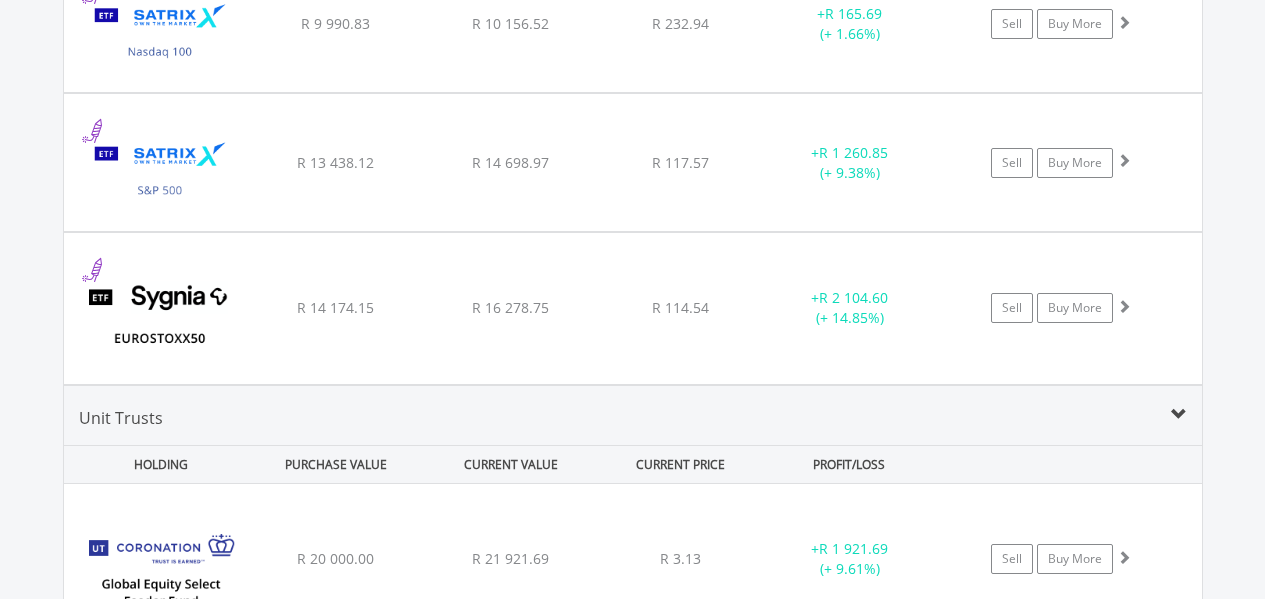 scroll, scrollTop: 2562, scrollLeft: 0, axis: vertical 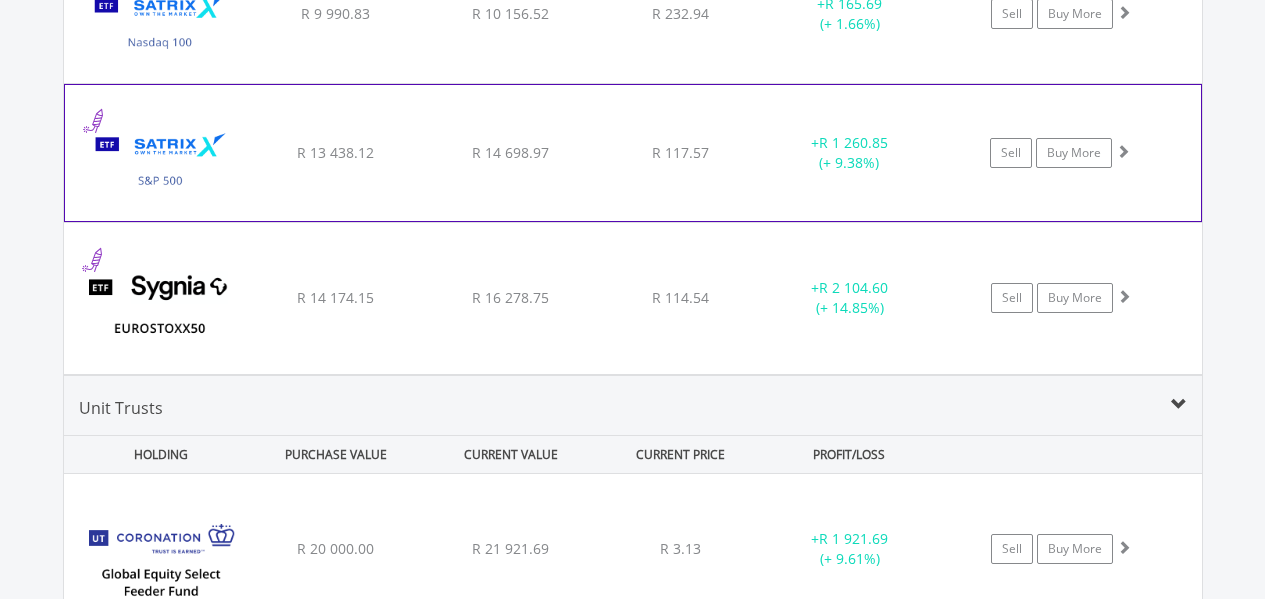 click on "﻿
Satrix S&P 500 ETF
R 13 438.12
R 14 698.97
R 117.57
+  R 1 260.85 (+ 9.38%)
Sell
Buy More" at bounding box center (633, -832) 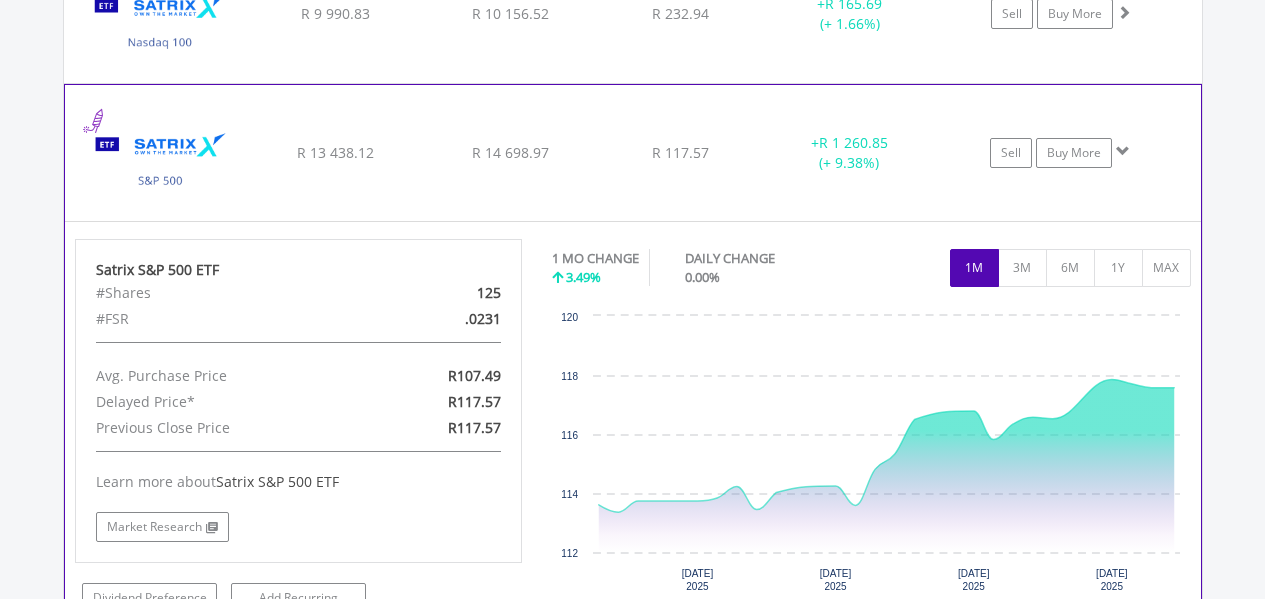 click on "﻿
Satrix S&P 500 ETF
R 13 438.12
R 14 698.97
R 117.57
+  R 1 260.85 (+ 9.38%)
Sell
Buy More" at bounding box center (633, -832) 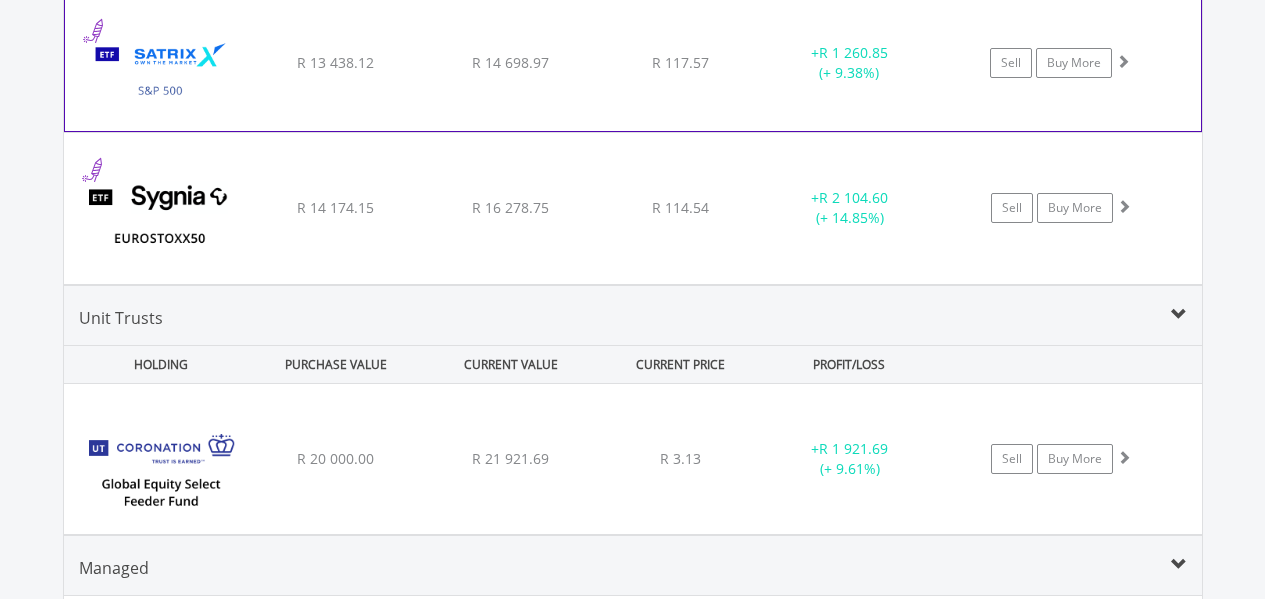 scroll, scrollTop: 2662, scrollLeft: 0, axis: vertical 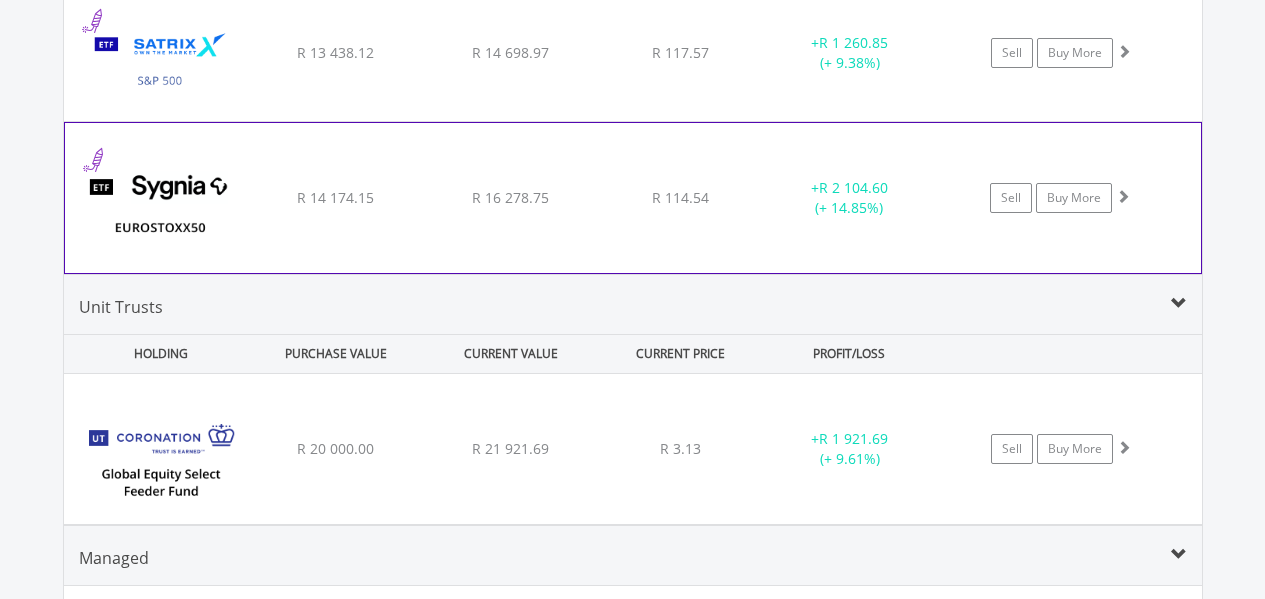 click on "﻿
SYGNIA ITRIX EUROSTOXX50
R 14 174.15
R 16 278.75
R 114.54
+  R 2 104.60 (+ 14.85%)
Sell
Buy More" at bounding box center (633, -932) 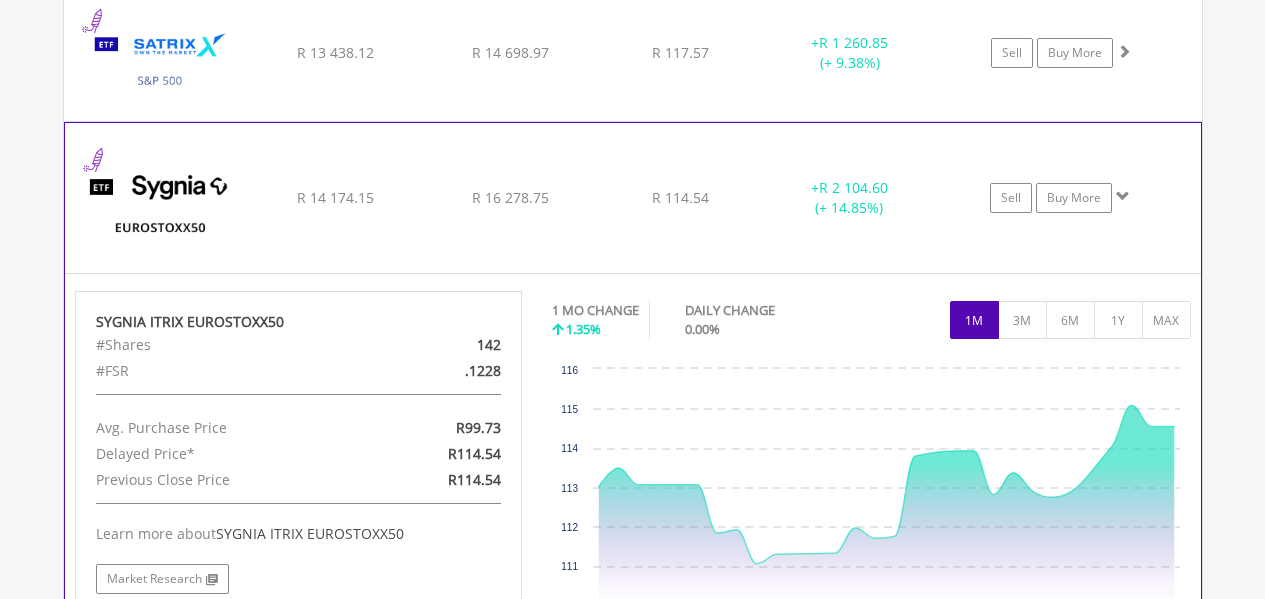click on "﻿
SYGNIA ITRIX EUROSTOXX50
R 14 174.15
R 16 278.75
R 114.54
+  R 2 104.60 (+ 14.85%)
Sell
Buy More" at bounding box center [633, -932] 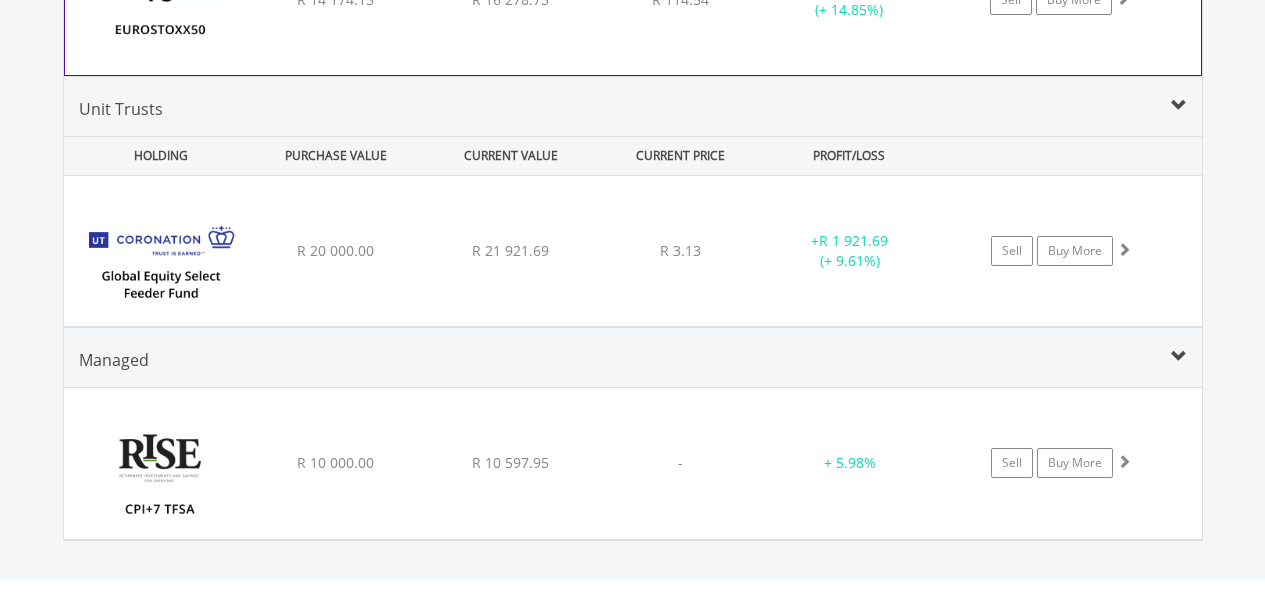 scroll, scrollTop: 2862, scrollLeft: 0, axis: vertical 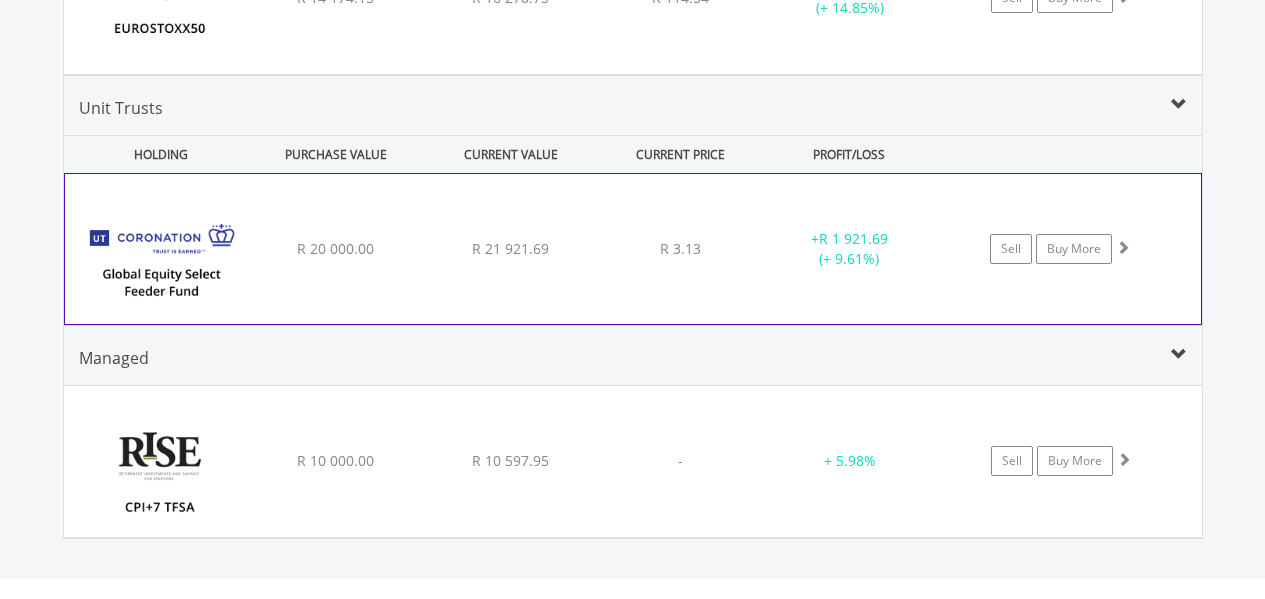 click on "﻿
Coronation Global Equity FF Class P
R 20 000.00
R 21 921.69
R 3.13
+  R 1 921.69 (+ 9.61%)
Sell
Buy More" at bounding box center (633, 249) 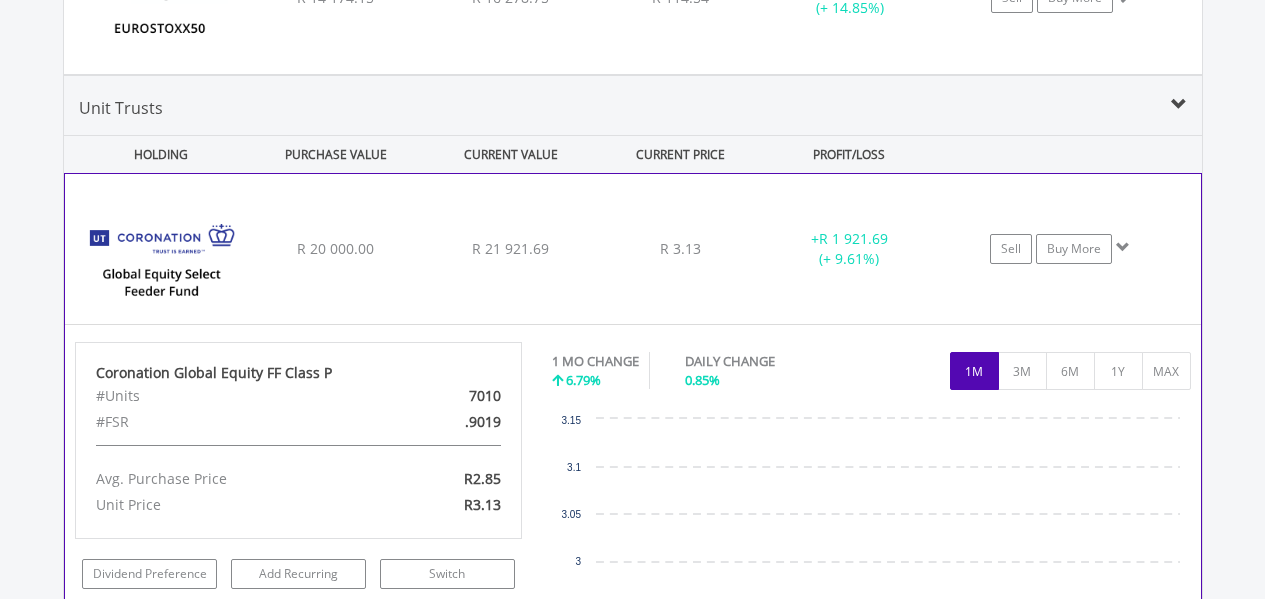 scroll, scrollTop: 3062, scrollLeft: 0, axis: vertical 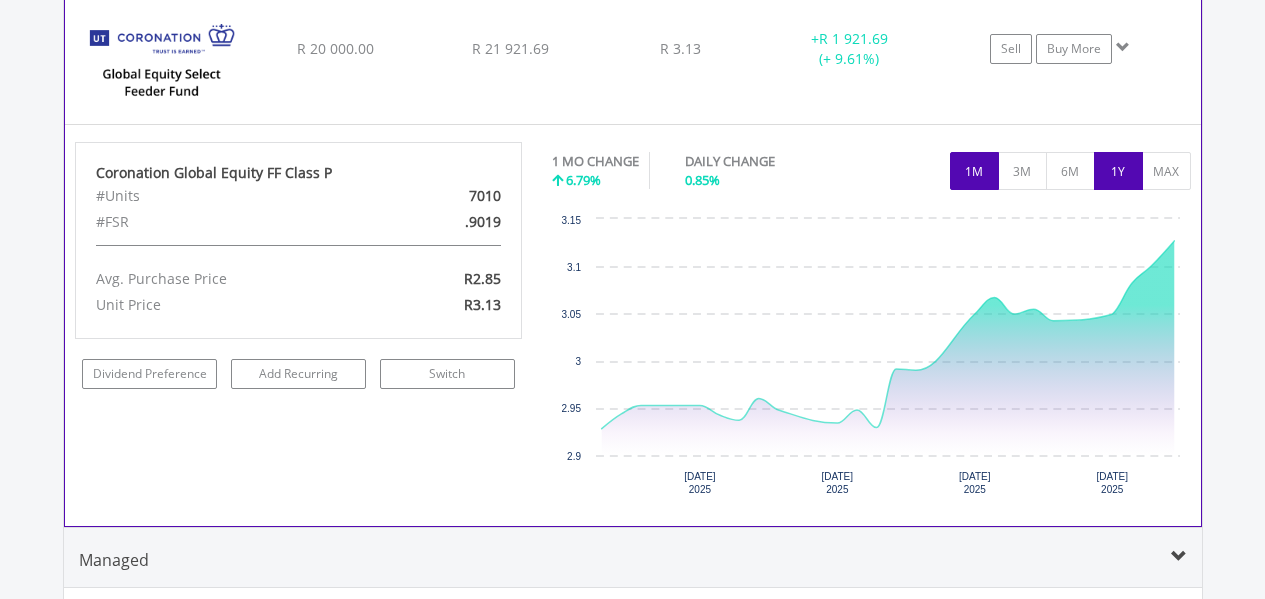 click on "1Y" at bounding box center (1118, 171) 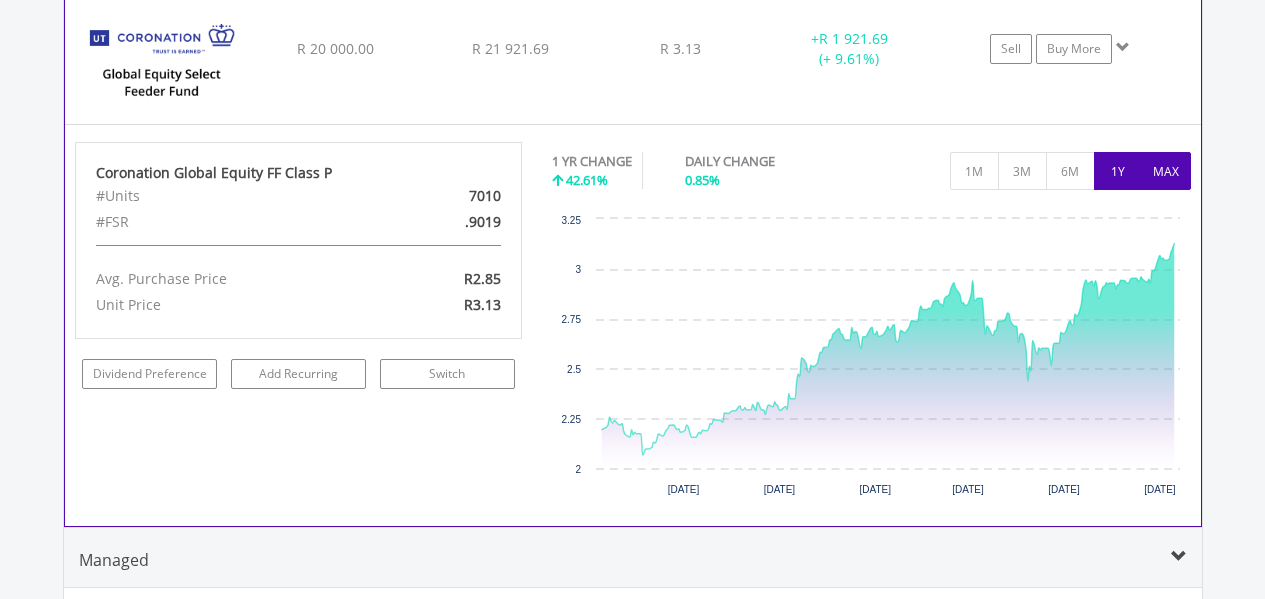 click on "MAX" at bounding box center [1166, 171] 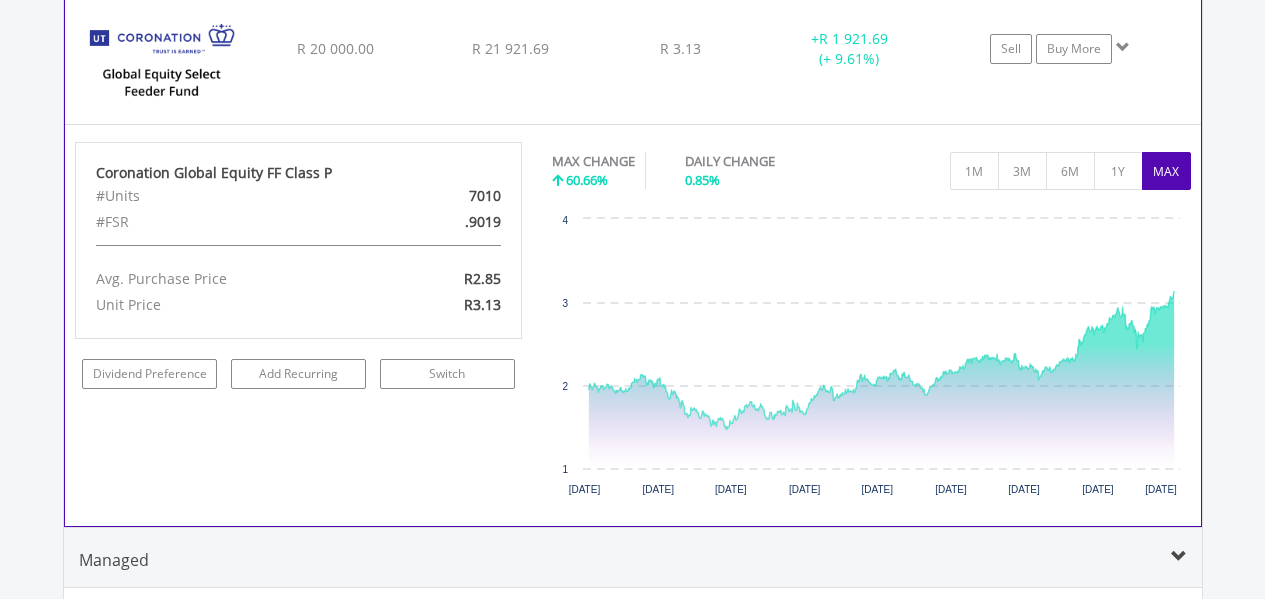 click on "﻿
Coronation Global Equity FF Class P
R 20 000.00
R 21 921.69
R 3.13
+  R 1 921.69 (+ 9.61%)
Sell
Buy More" at bounding box center [633, 49] 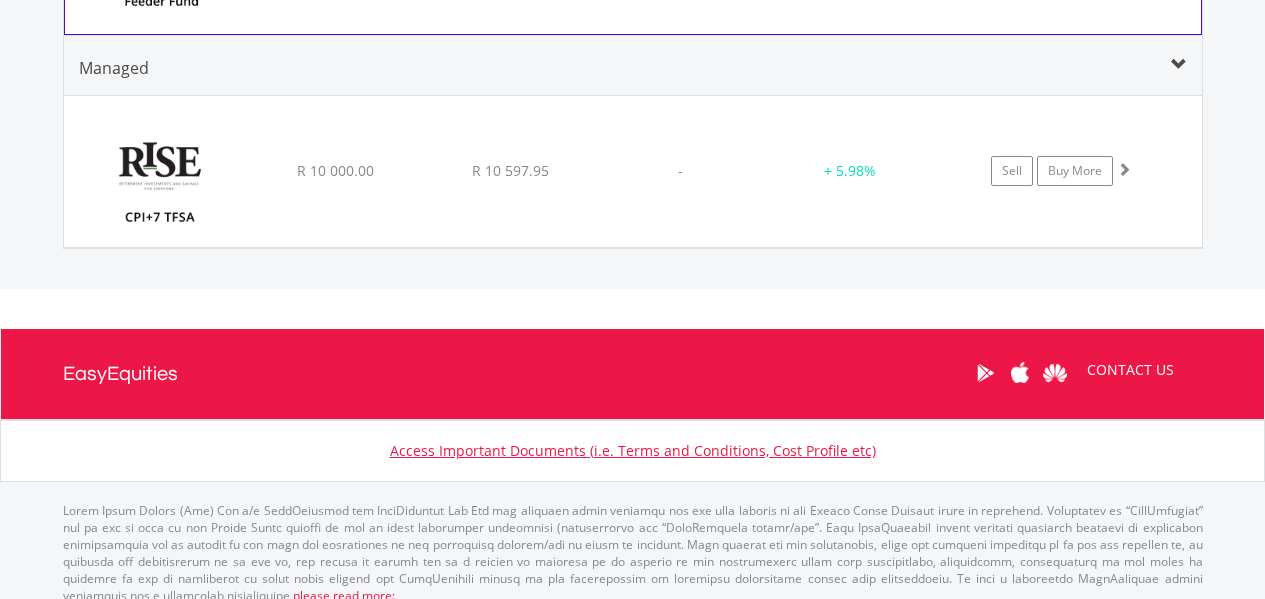 scroll, scrollTop: 3162, scrollLeft: 0, axis: vertical 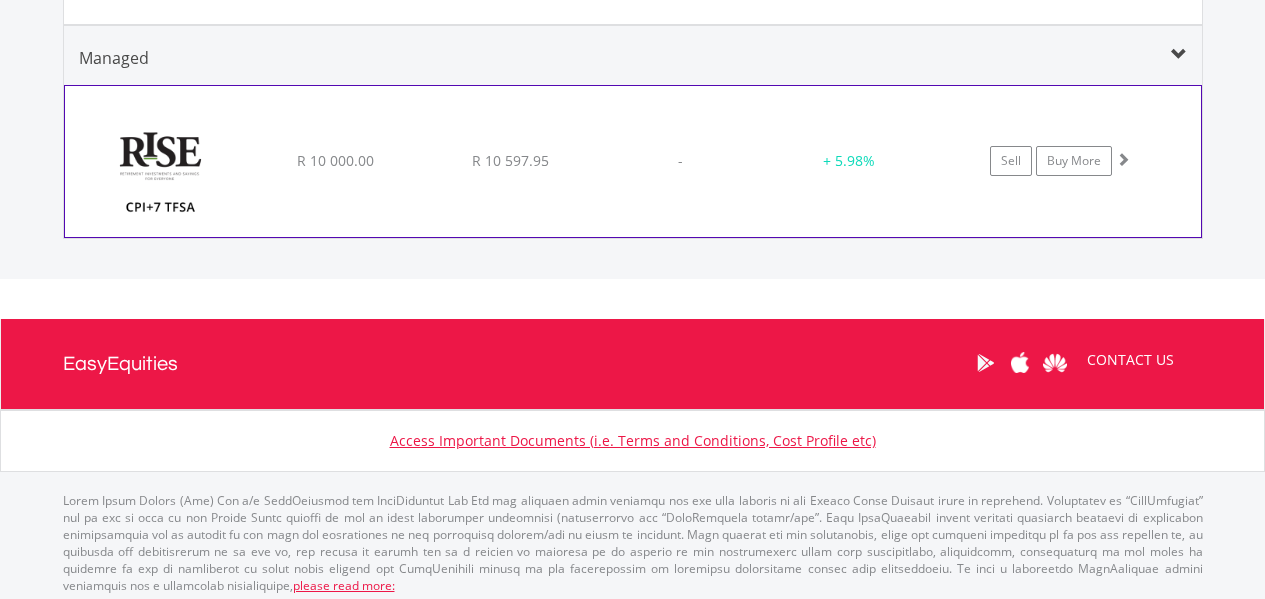 click on "﻿
RISE CPI + 7 TFSA
R 10 000.00
R 10 597.95
-
+ 5.98%
Sell
Buy More" at bounding box center (633, 161) 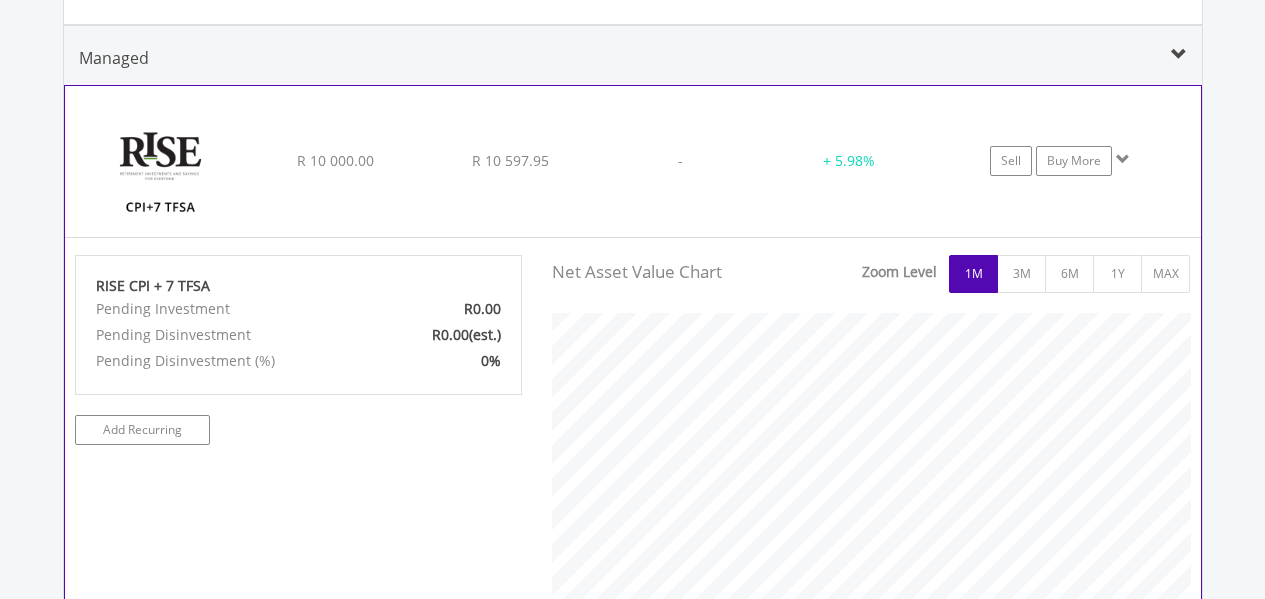 scroll, scrollTop: 999593, scrollLeft: 999331, axis: both 